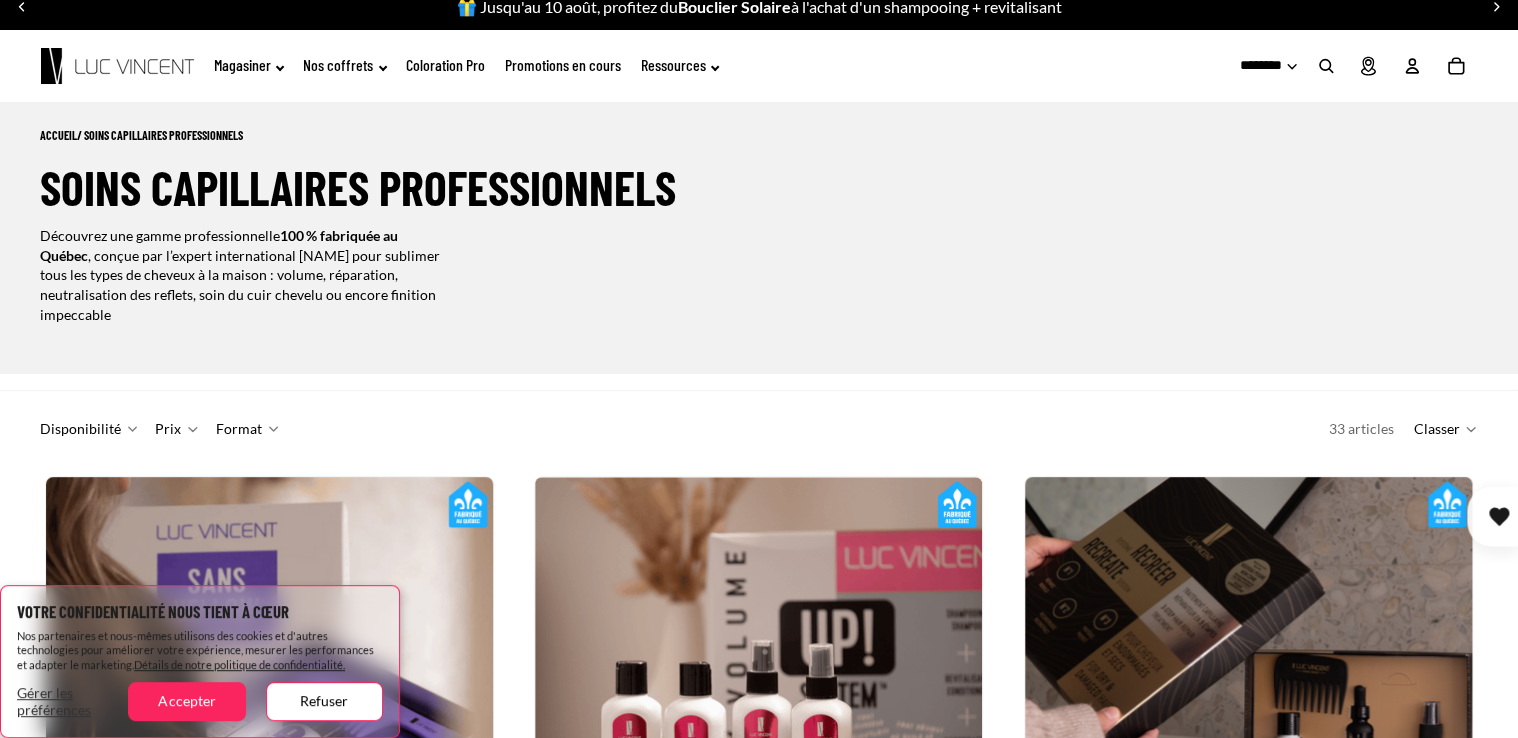 scroll, scrollTop: 100, scrollLeft: 0, axis: vertical 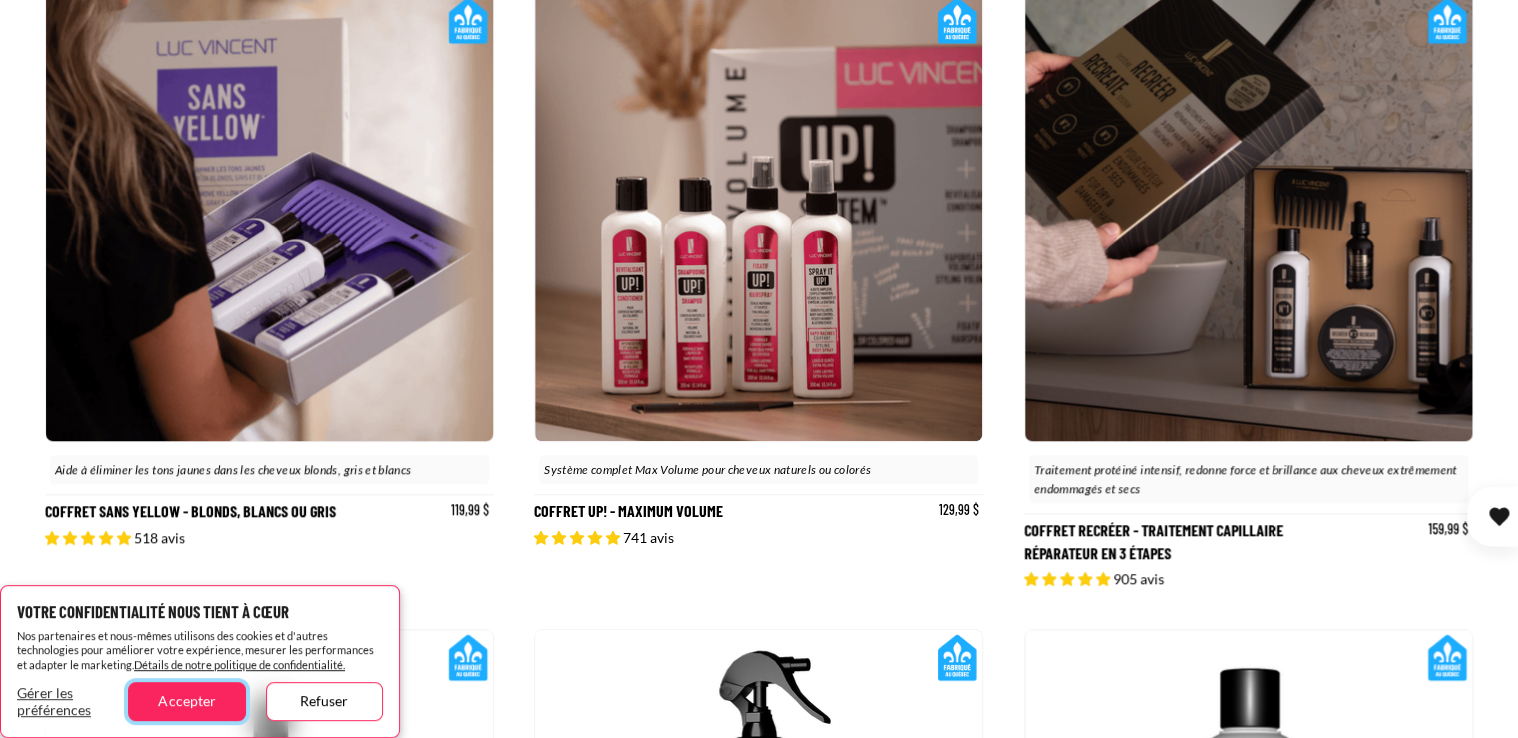 click on "Accepter" at bounding box center [186, 701] 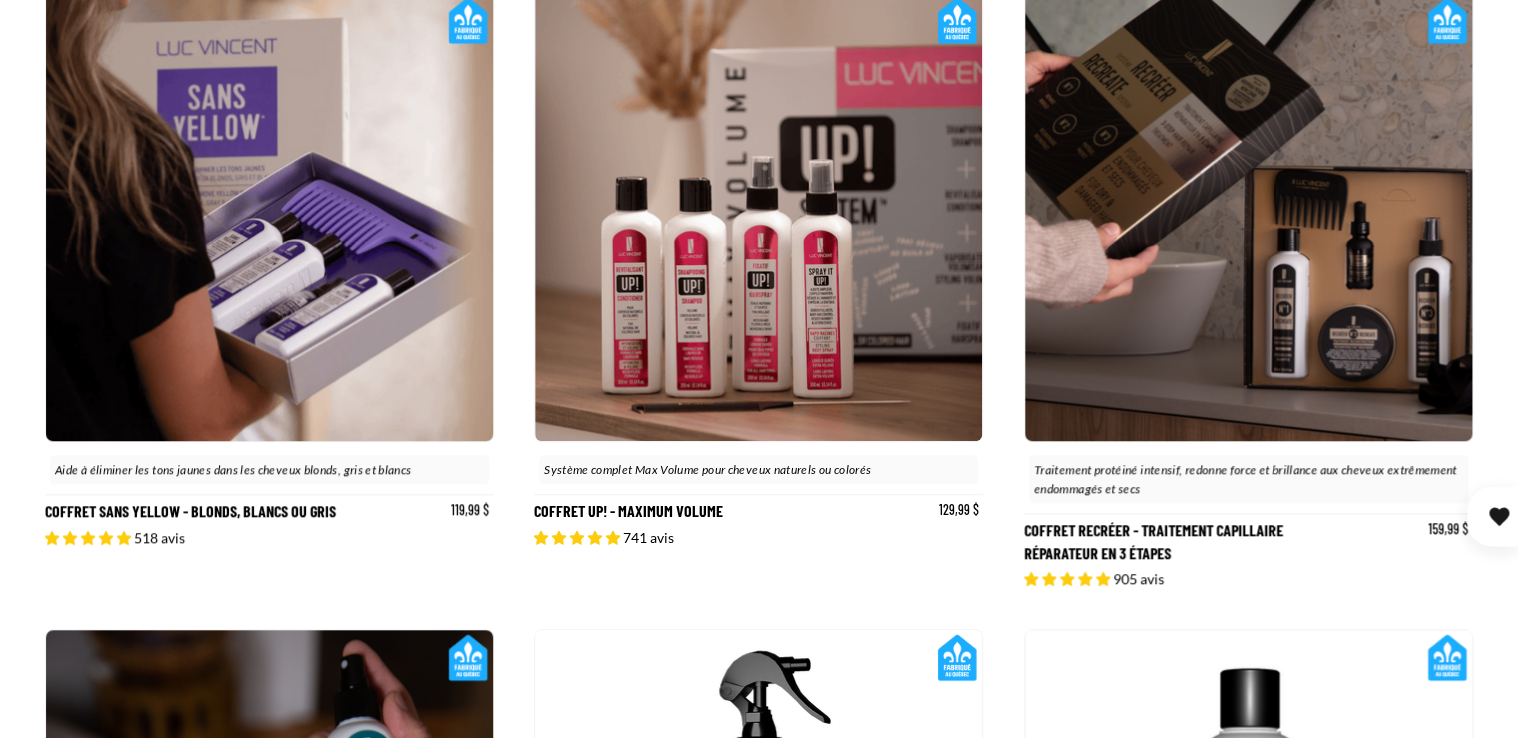 scroll, scrollTop: 0, scrollLeft: 0, axis: both 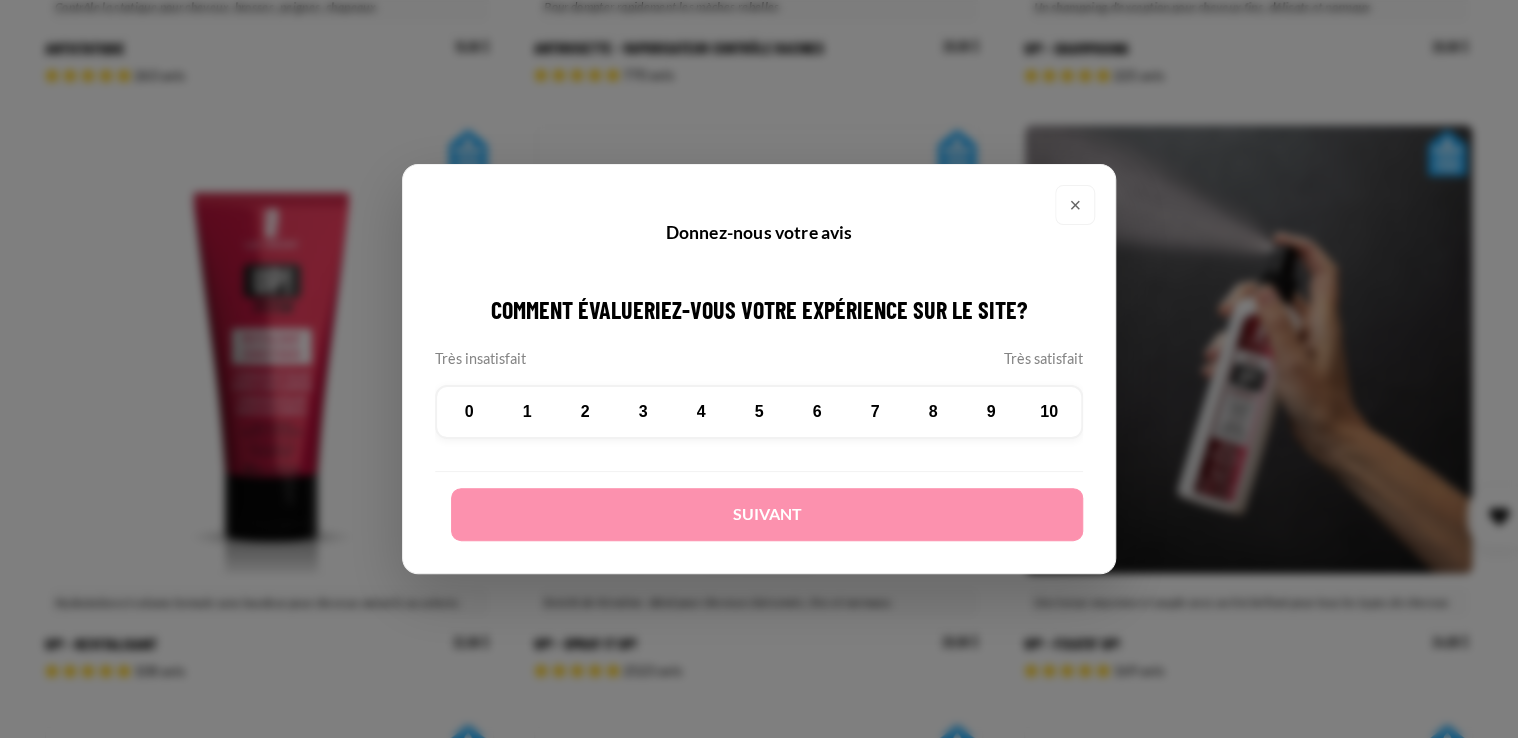 click on "×" at bounding box center (1075, 205) 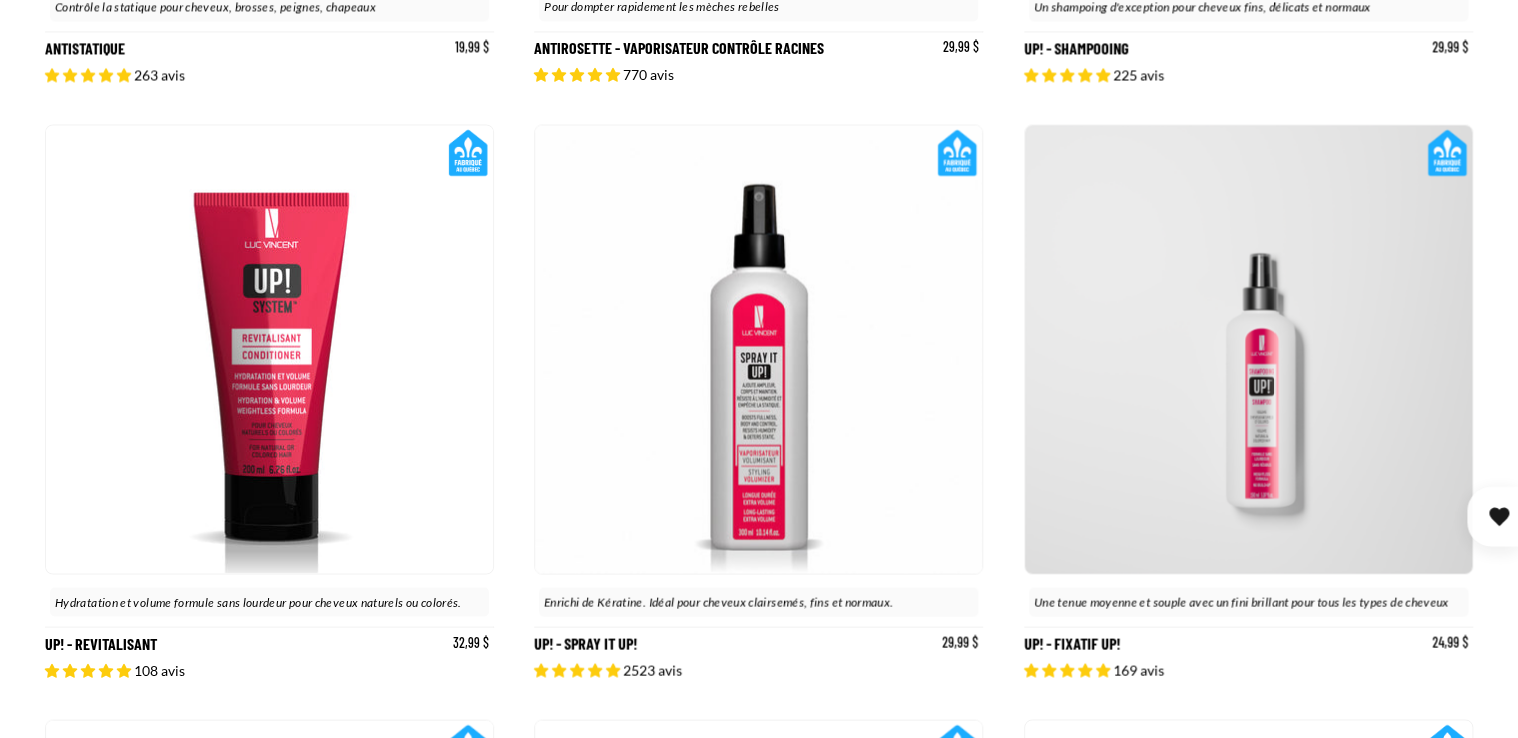 scroll, scrollTop: 0, scrollLeft: 0, axis: both 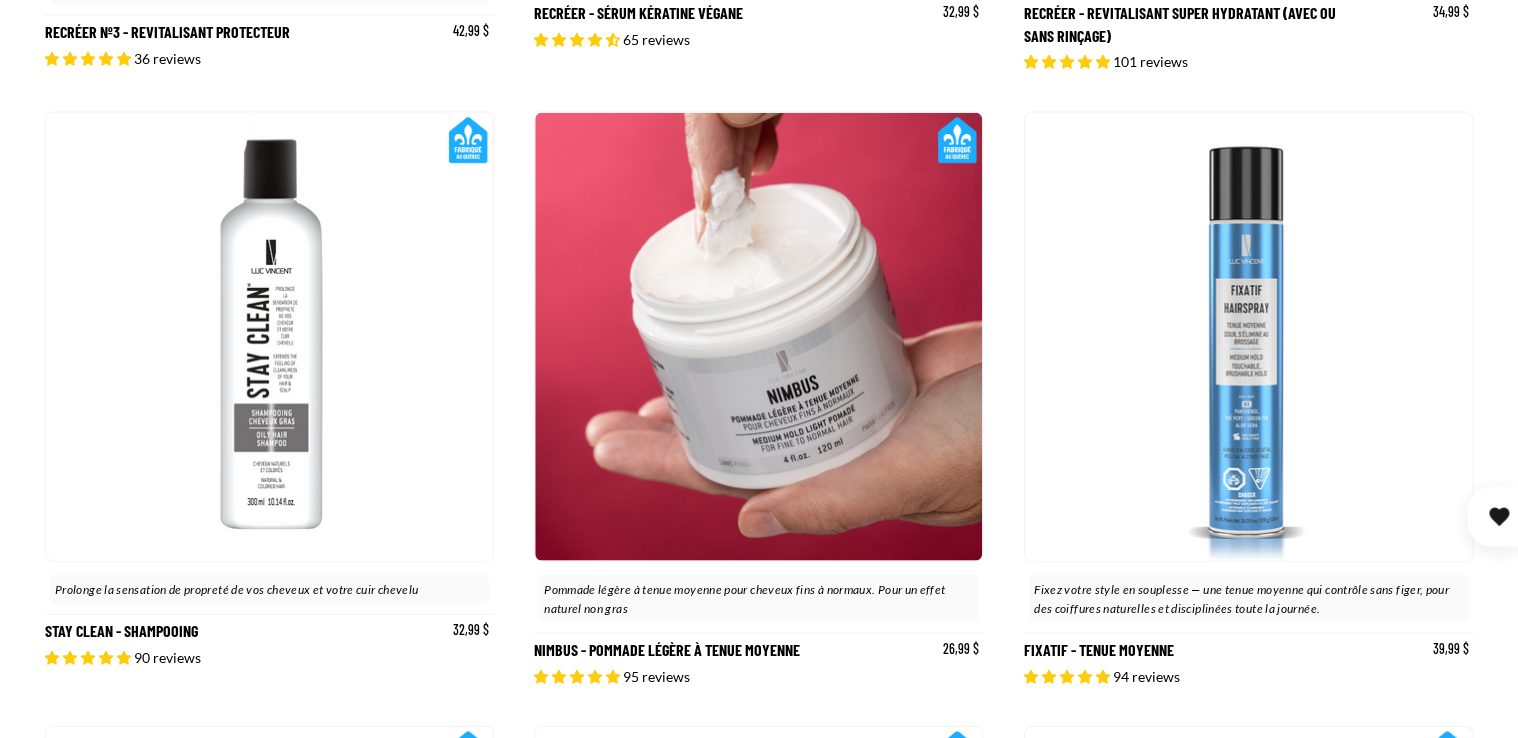 click 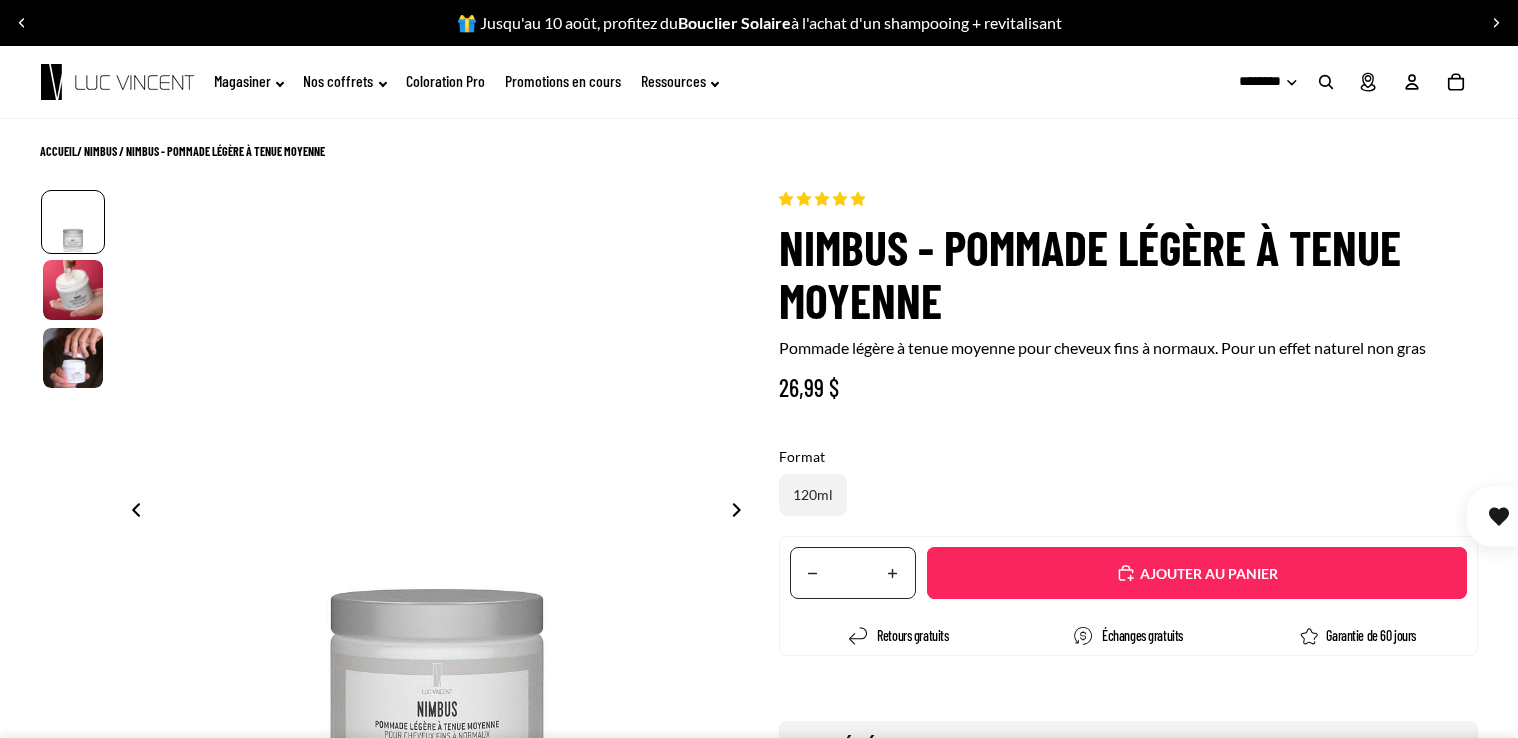scroll, scrollTop: 0, scrollLeft: 0, axis: both 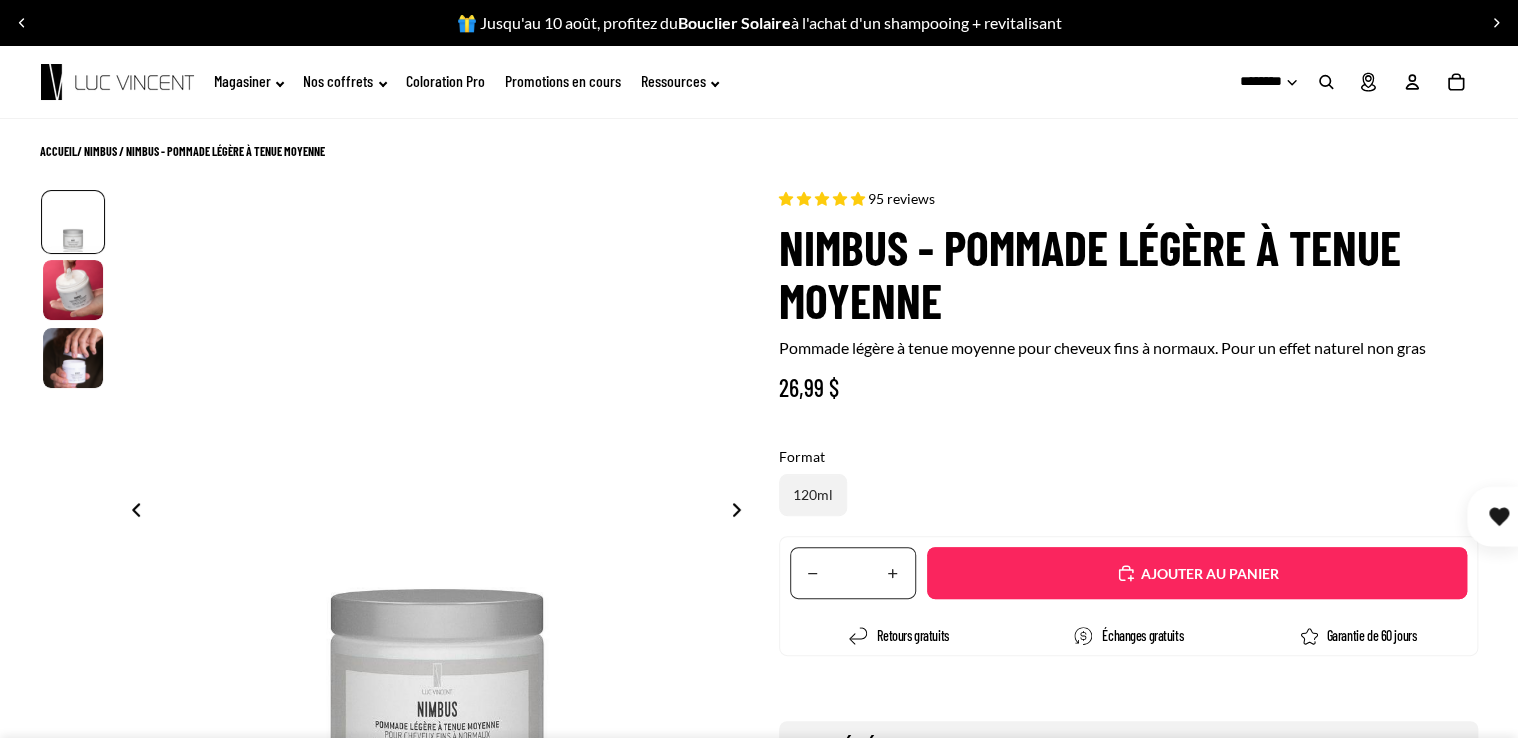 select on "**********" 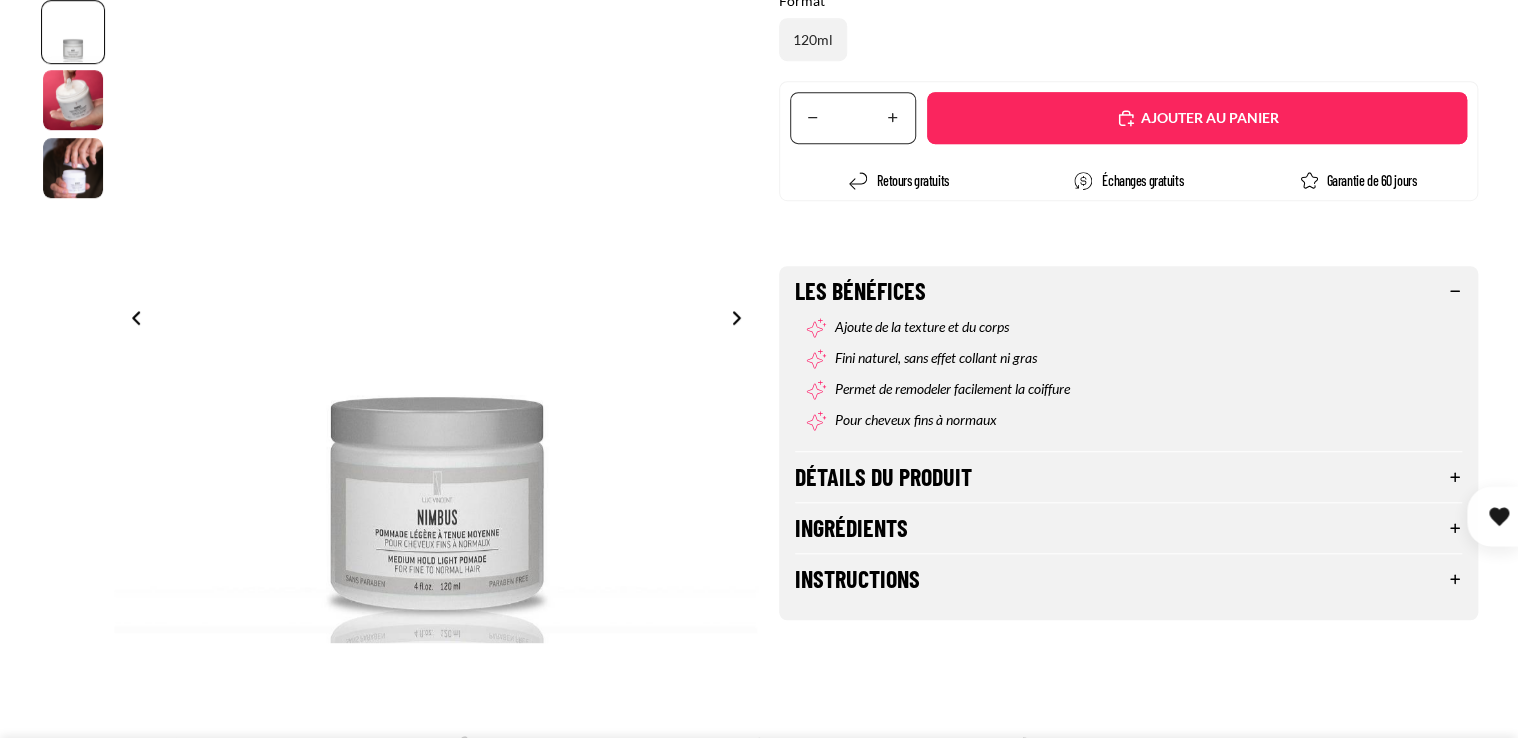 scroll, scrollTop: 600, scrollLeft: 0, axis: vertical 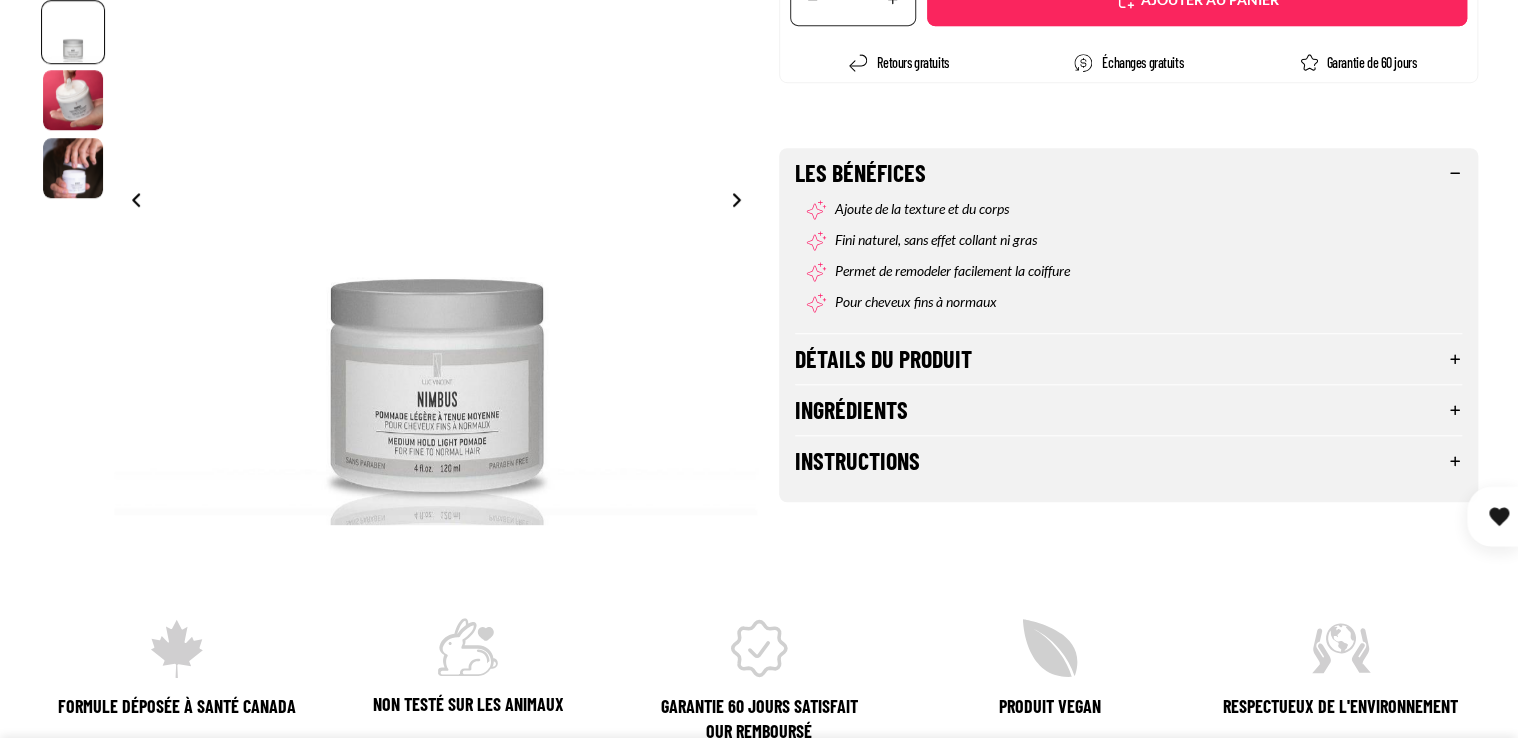 click on "Détails du produit" at bounding box center (1128, 359) 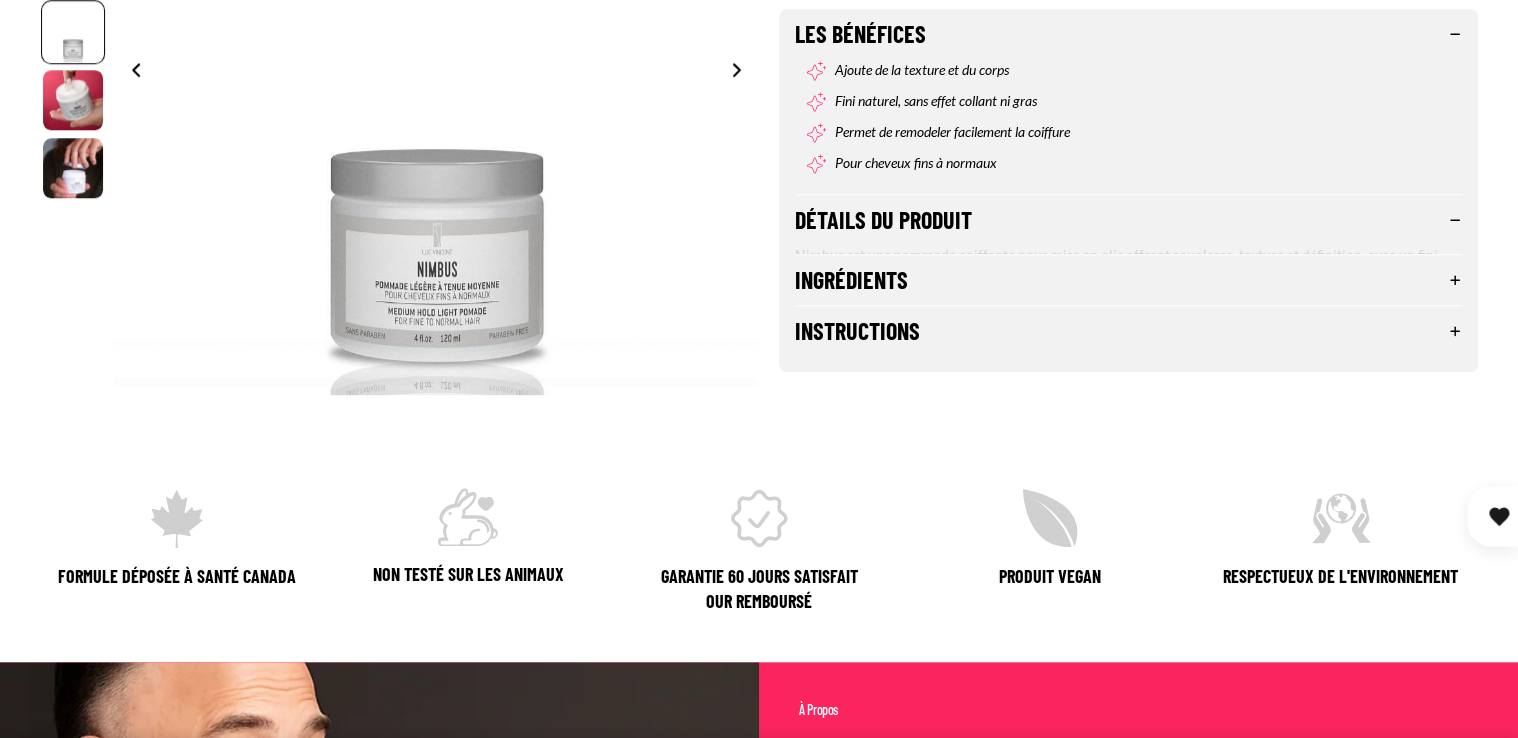 scroll, scrollTop: 800, scrollLeft: 0, axis: vertical 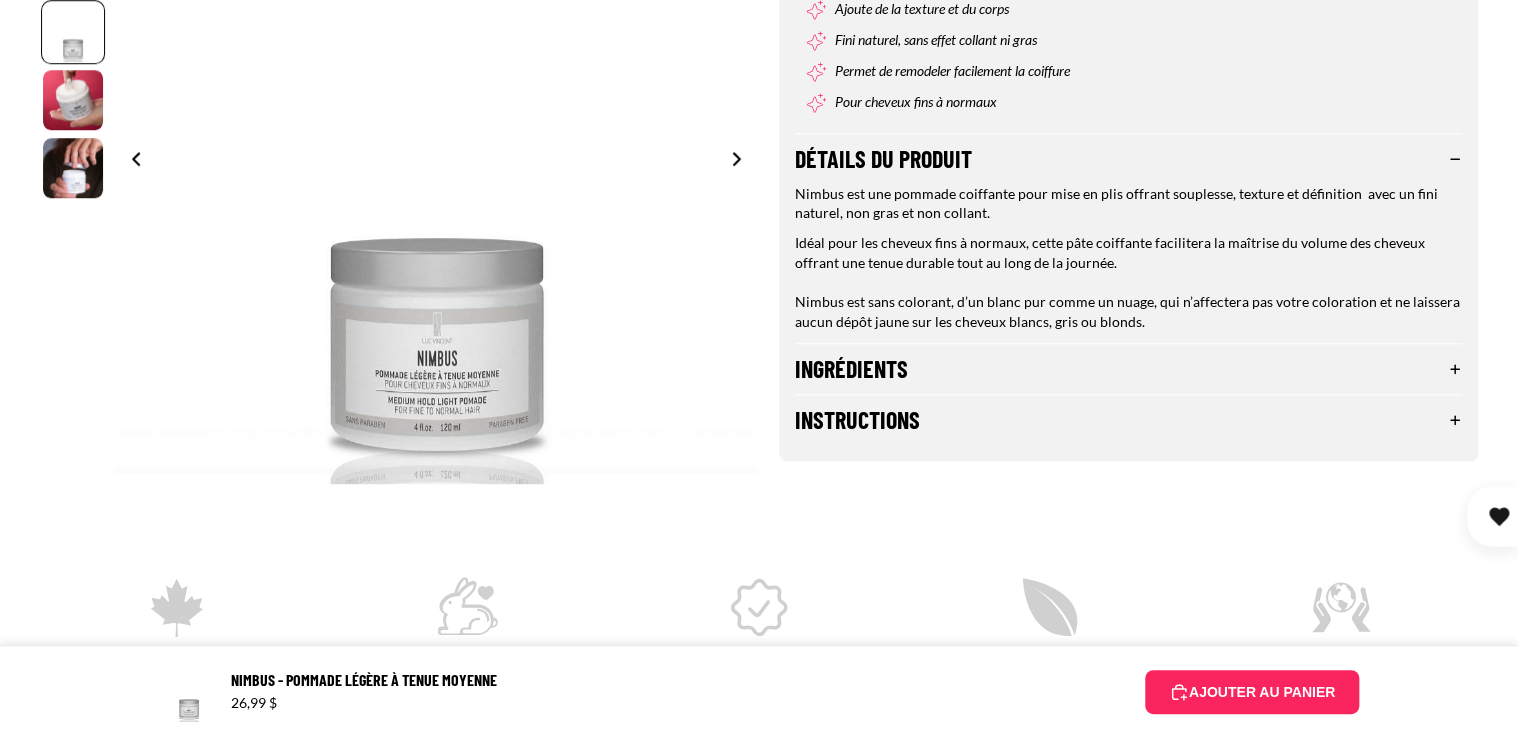 click on "Instructions" at bounding box center [1128, 420] 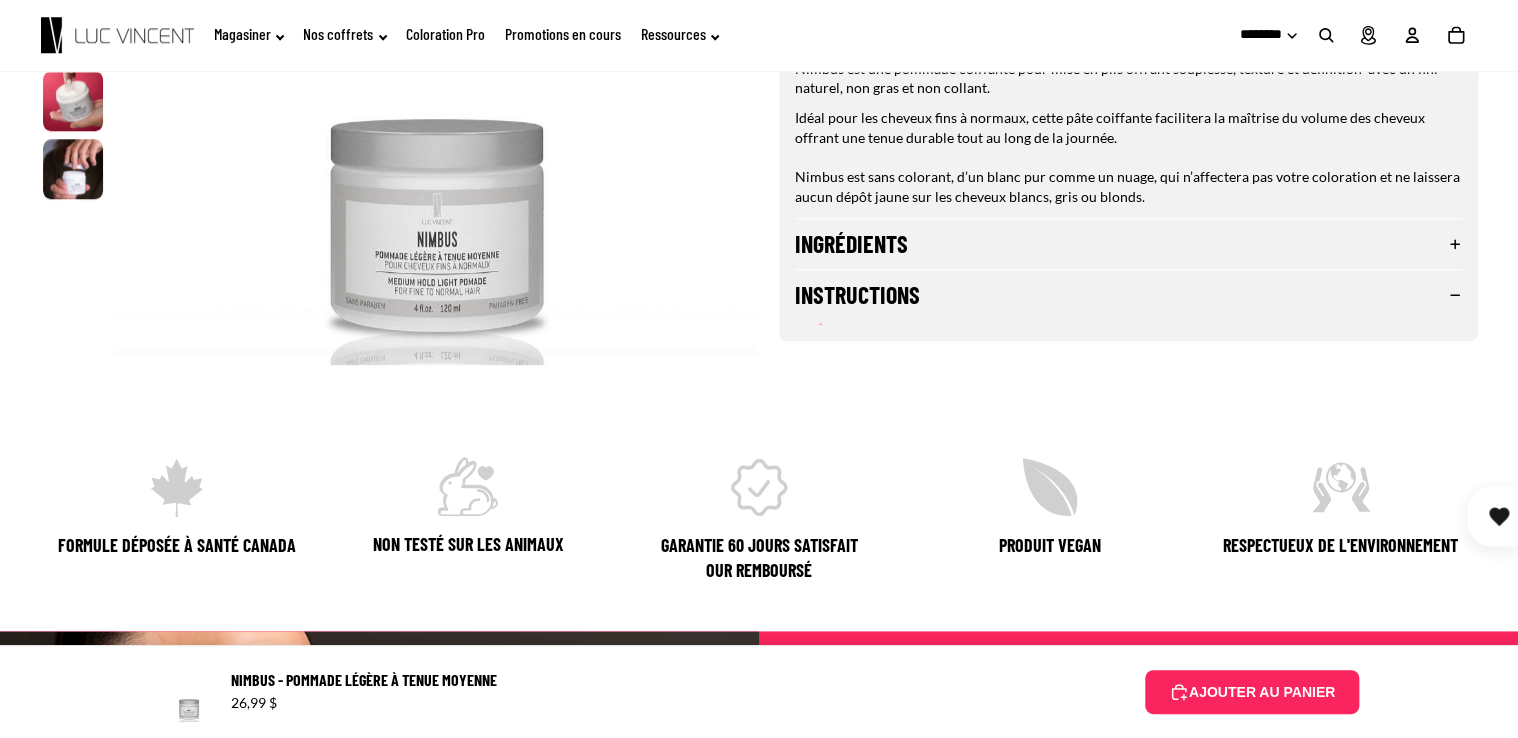scroll, scrollTop: 900, scrollLeft: 0, axis: vertical 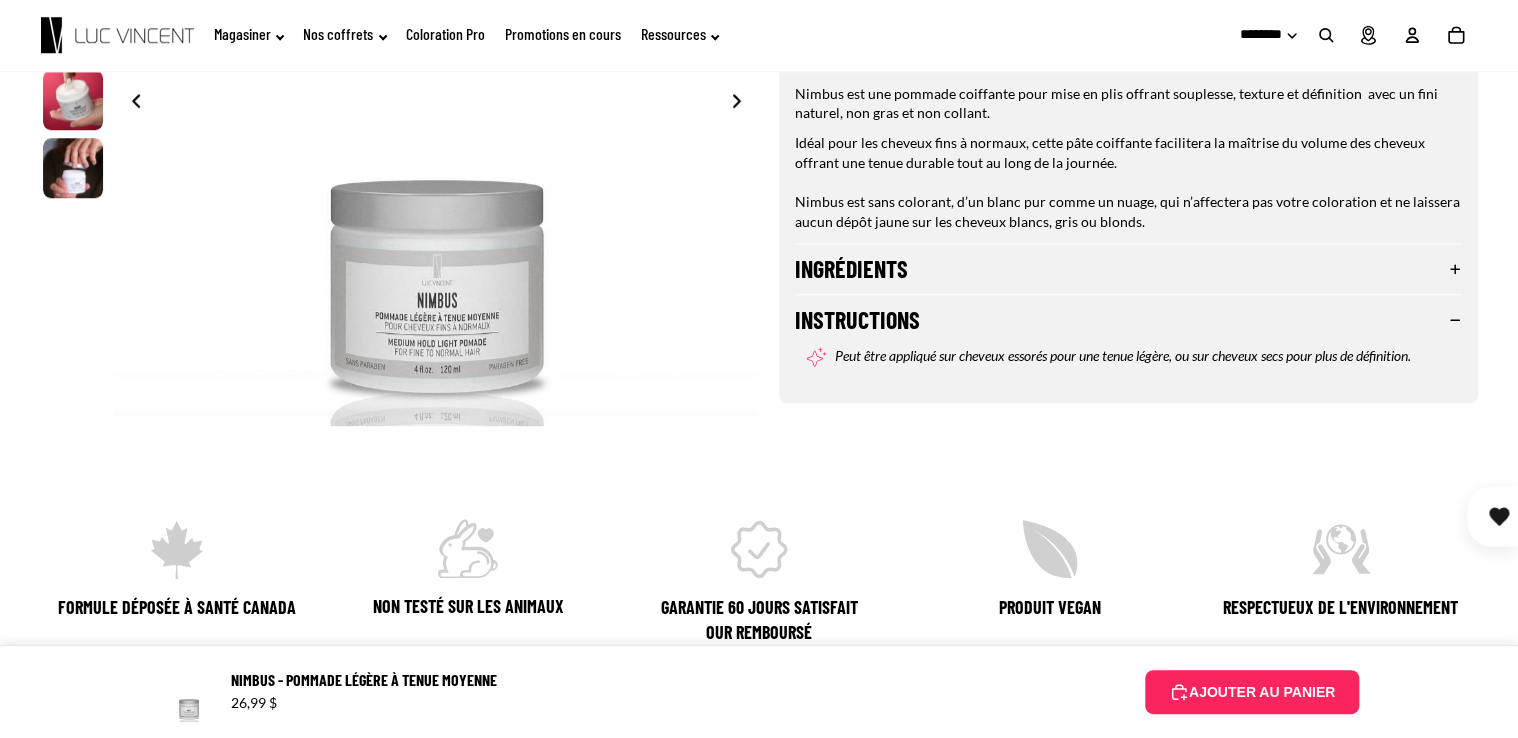 click on "Ingrédients" at bounding box center [1128, 269] 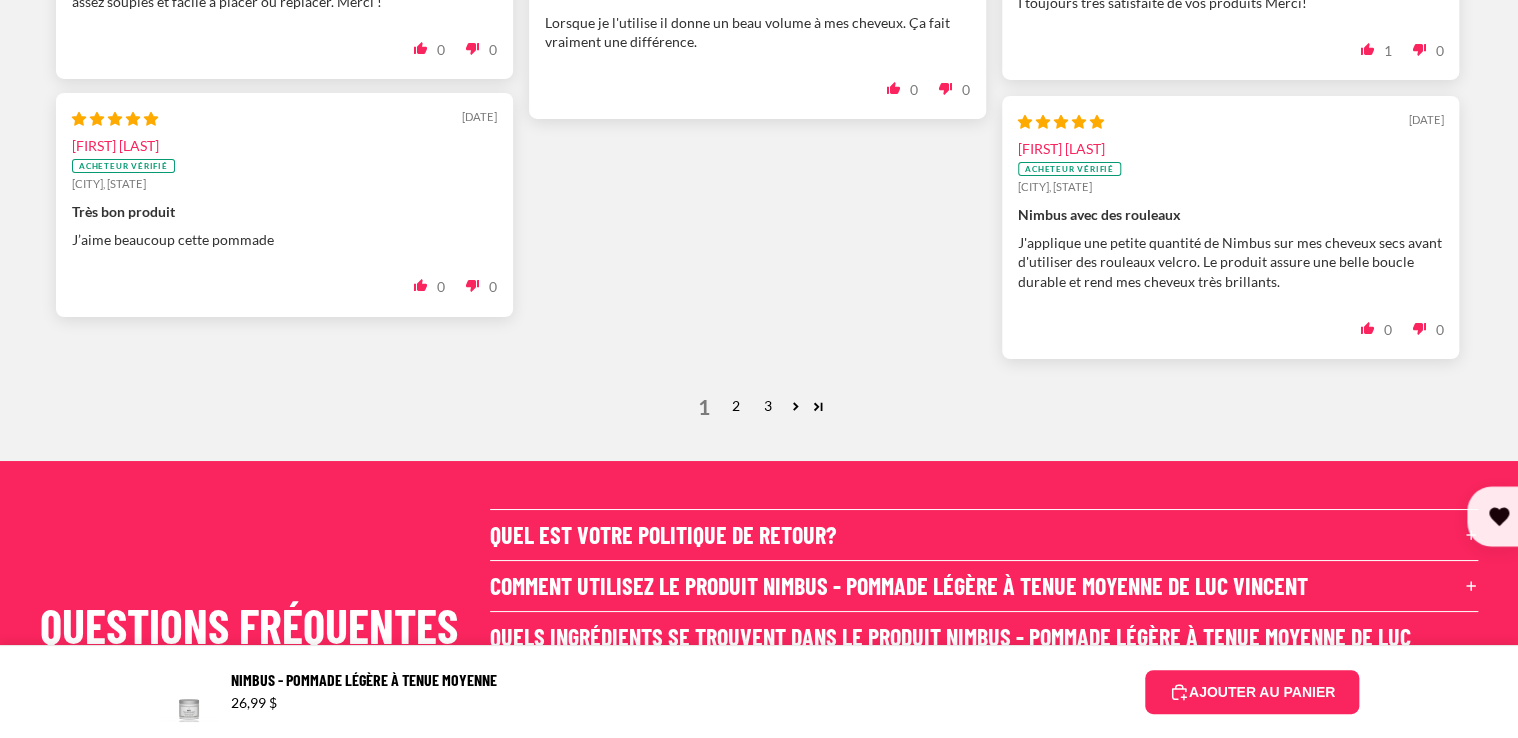 scroll, scrollTop: 3600, scrollLeft: 0, axis: vertical 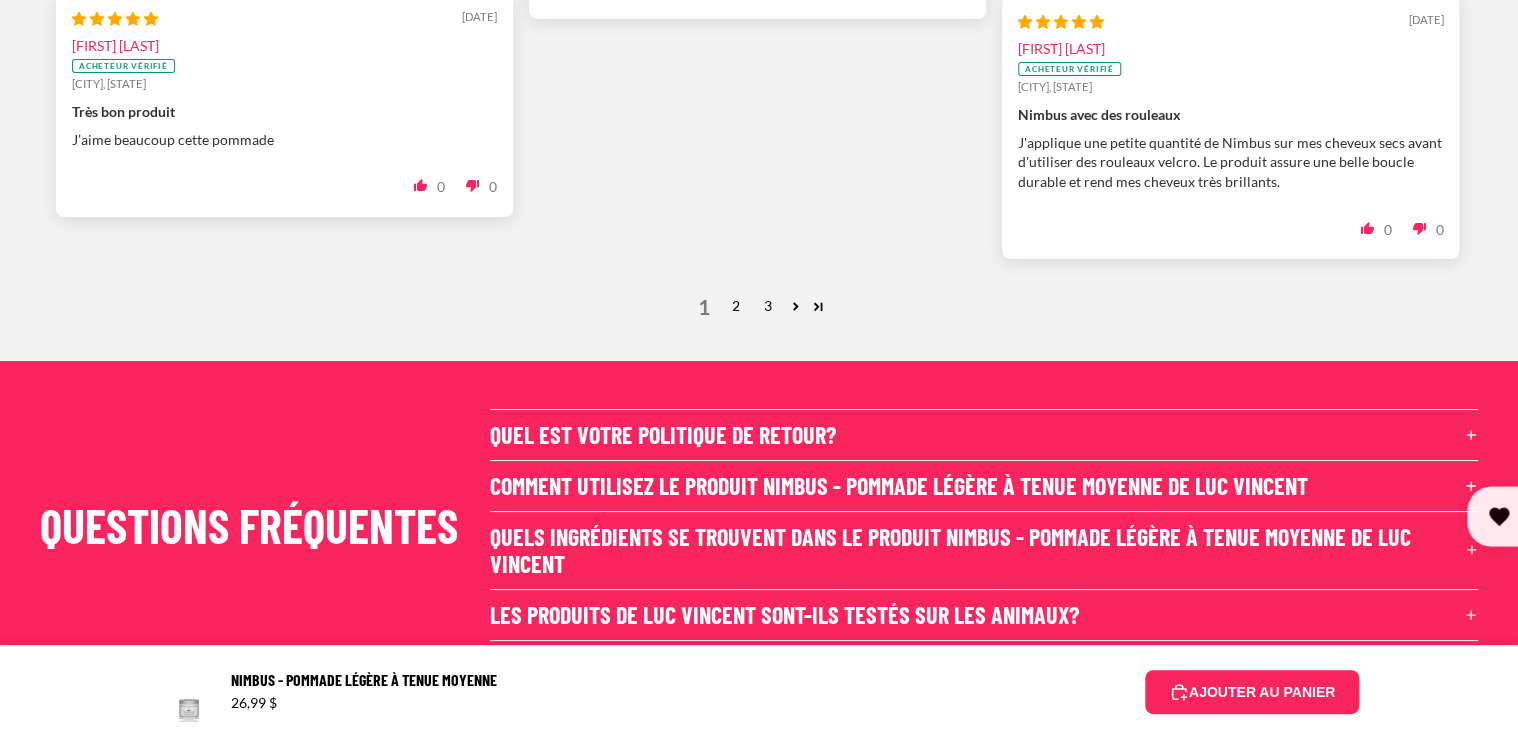 click on "Comment utilisez le produit Nimbus - Pommade légère à tenue moyenne de Luc Vincent" at bounding box center [984, 486] 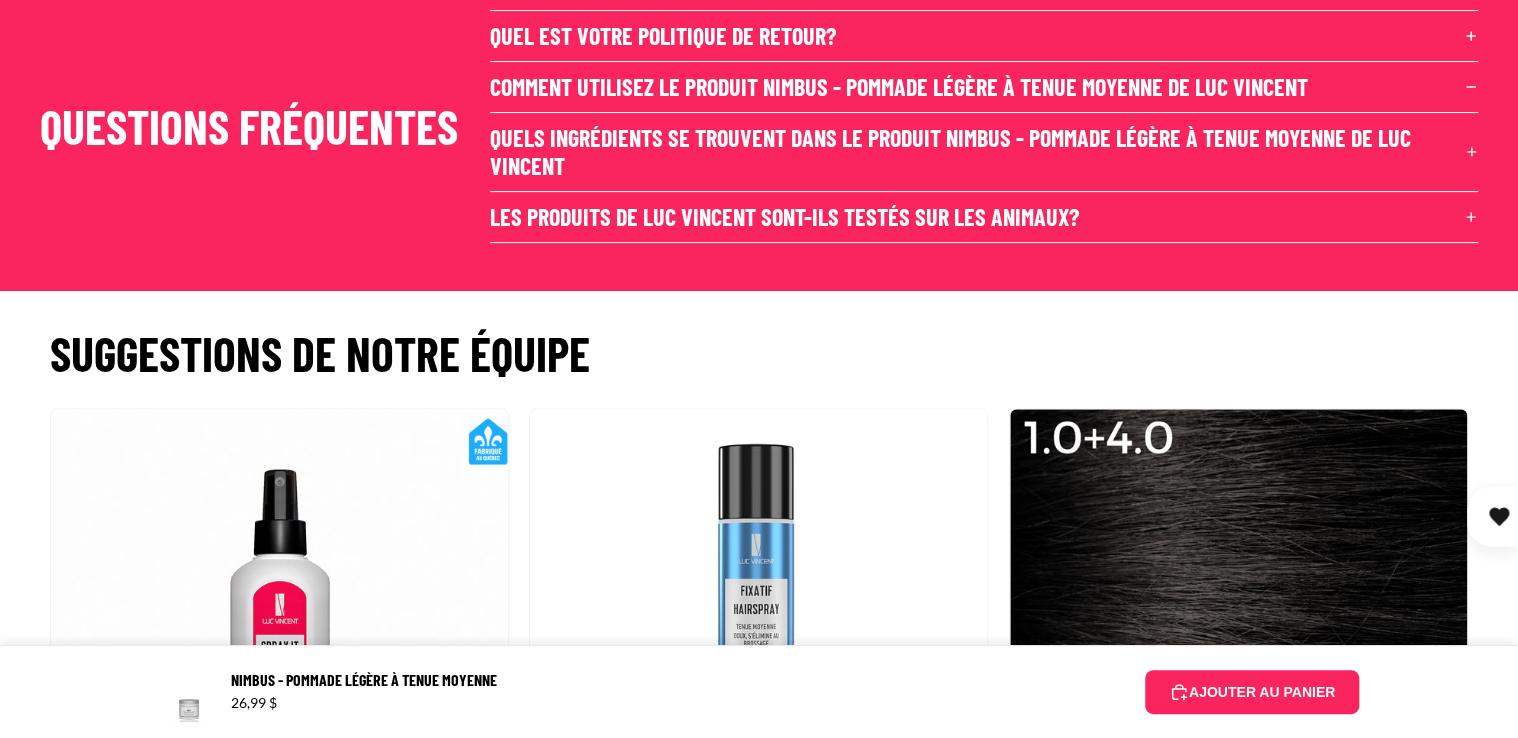 scroll, scrollTop: 4000, scrollLeft: 0, axis: vertical 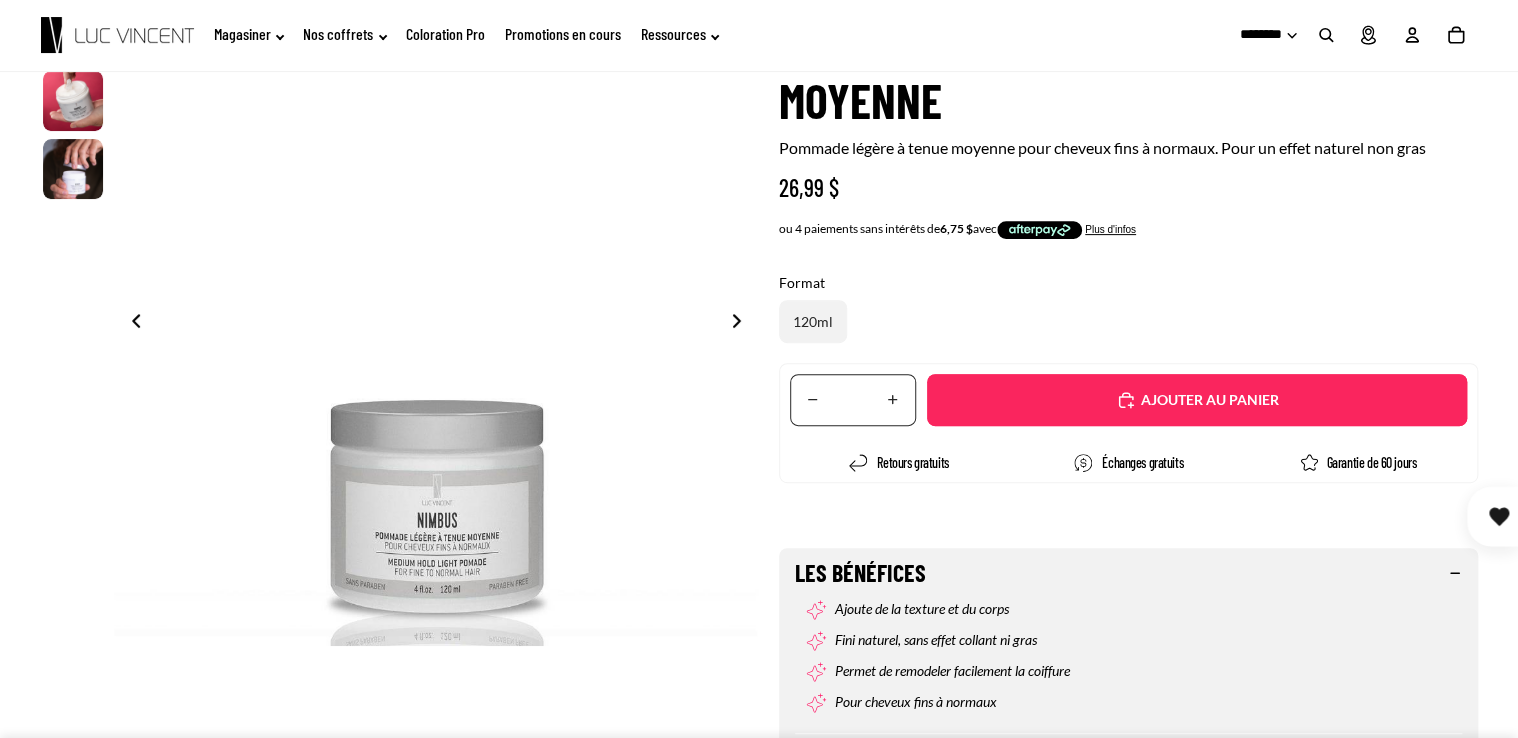 click on "Translation missing: fr.accessibility.decrease_quantity" at bounding box center (813, 400) 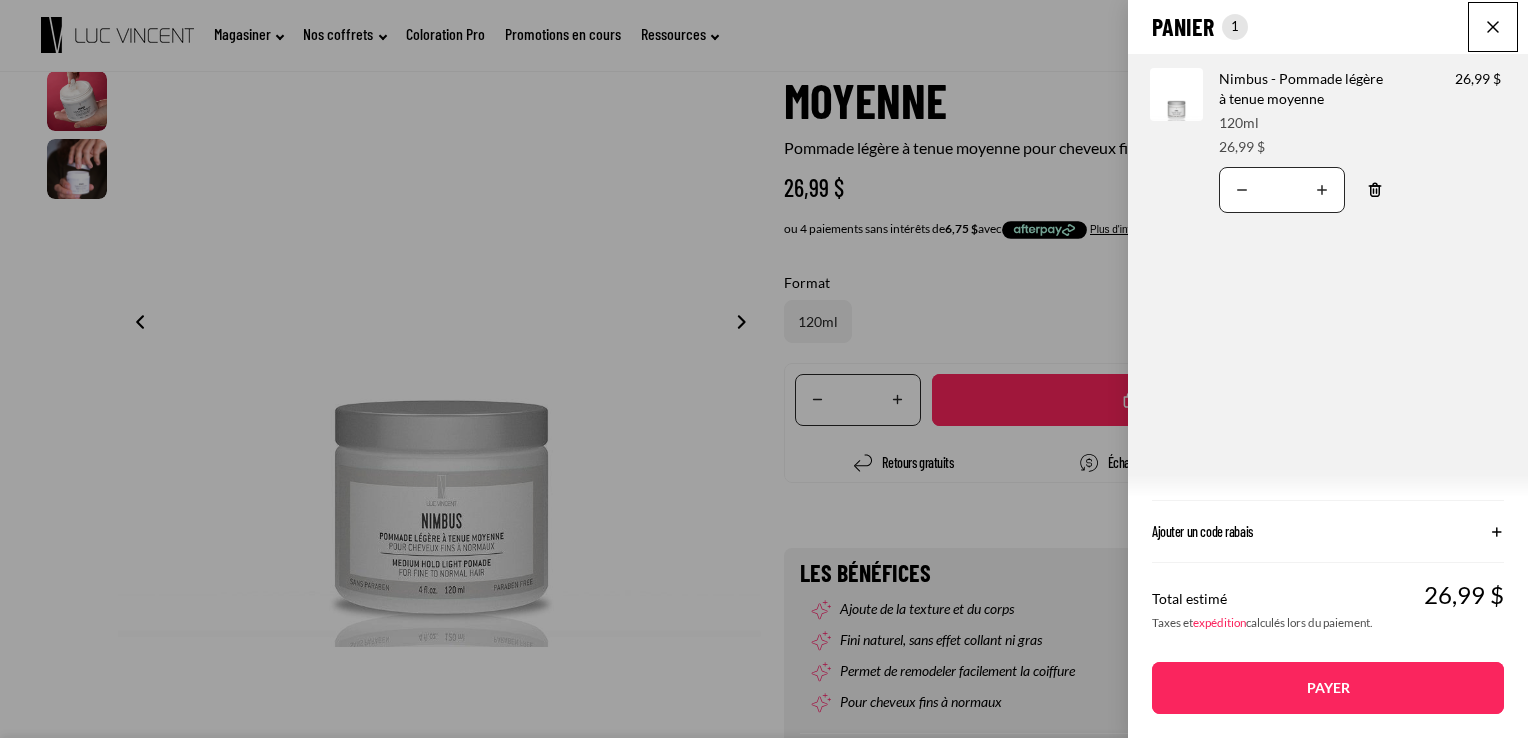 click on "Ajouter un code rabais" 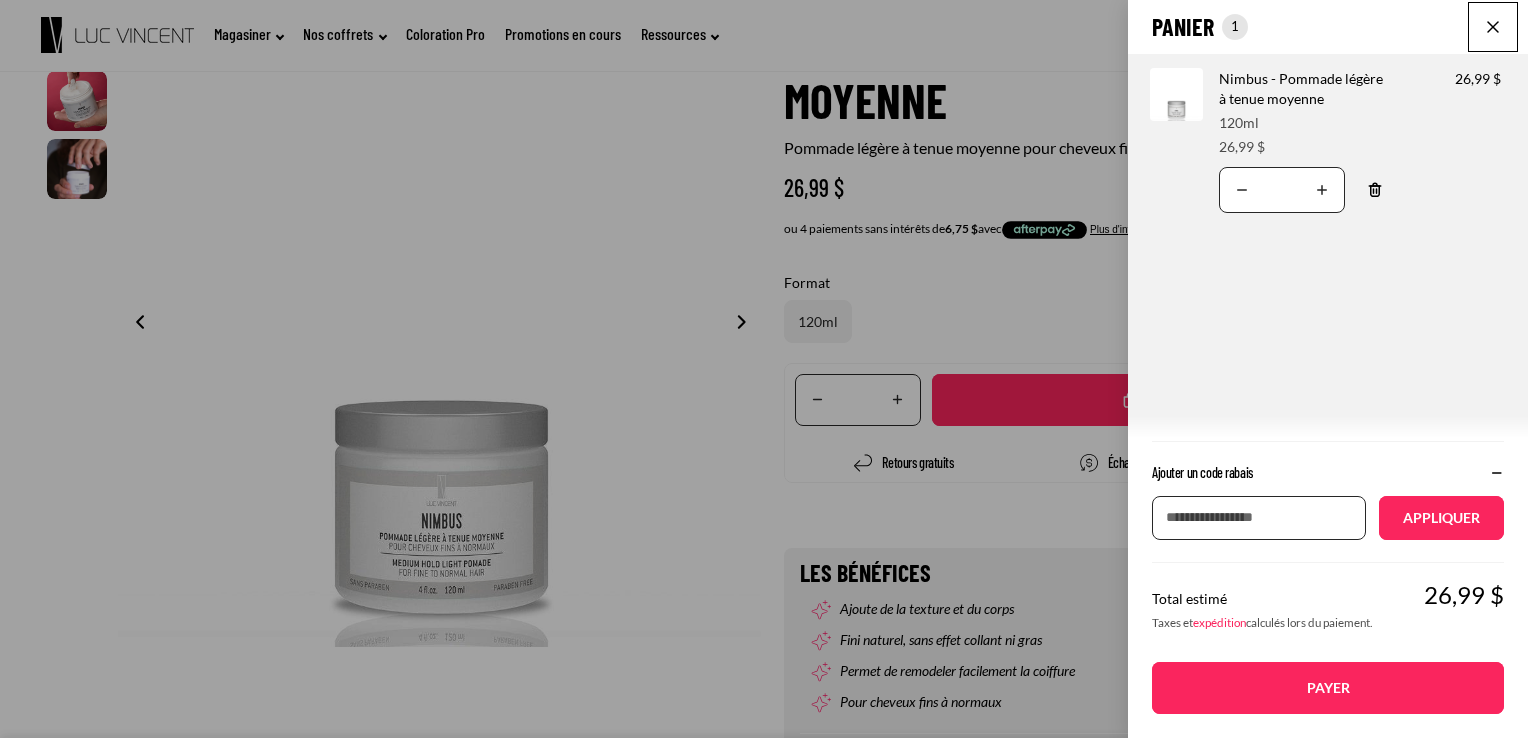 click on "Appliquer" 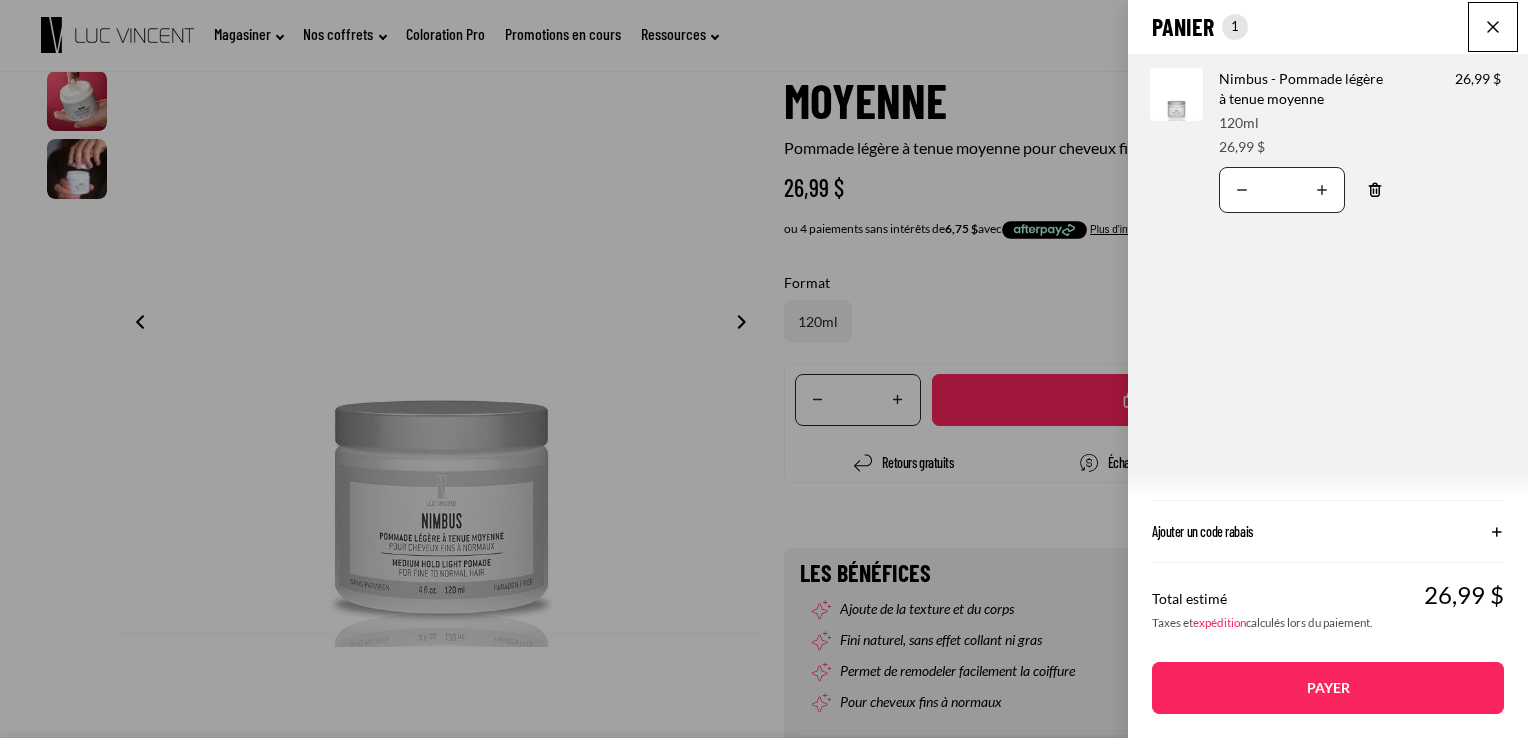 click on "expédition" 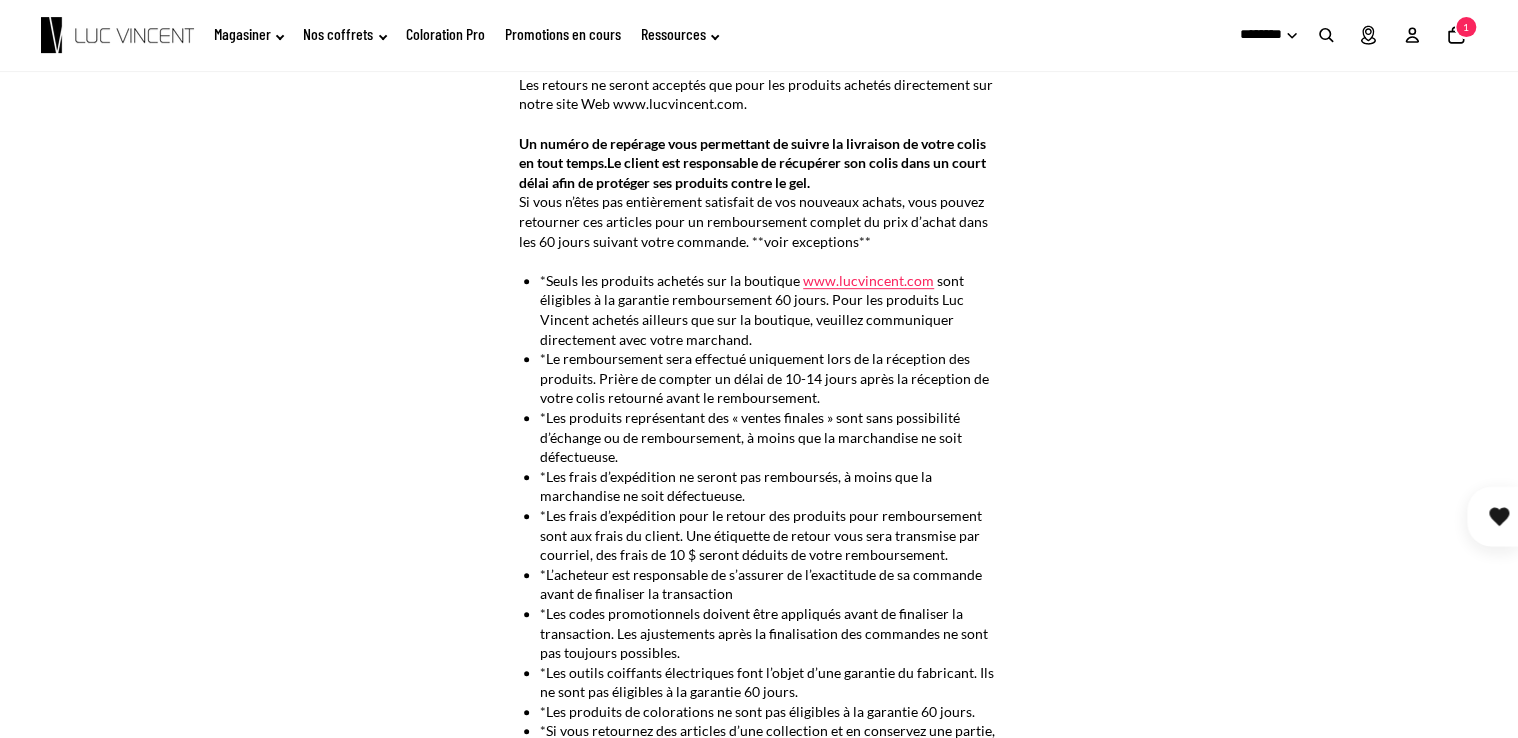 scroll, scrollTop: 0, scrollLeft: 0, axis: both 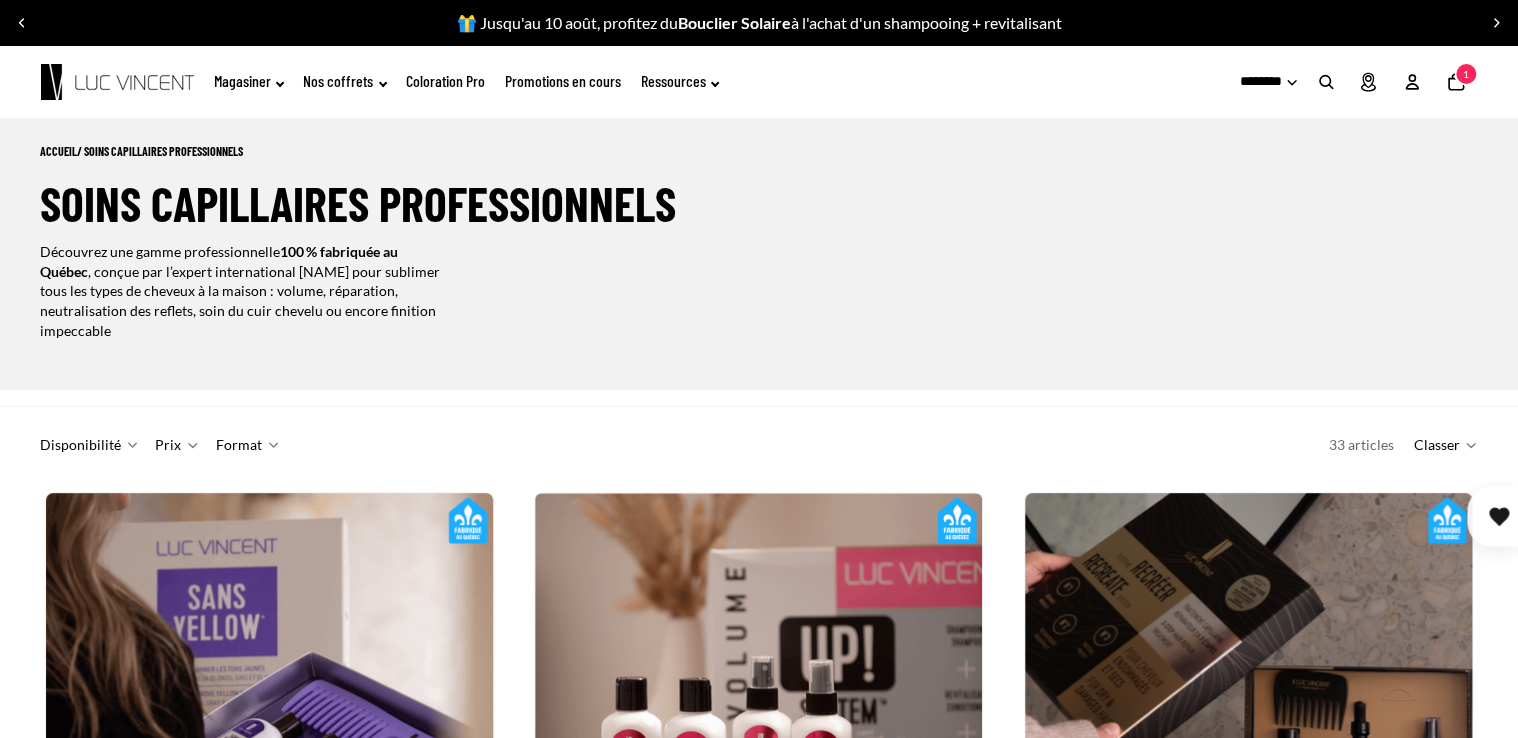 click on "Promotions en cours" 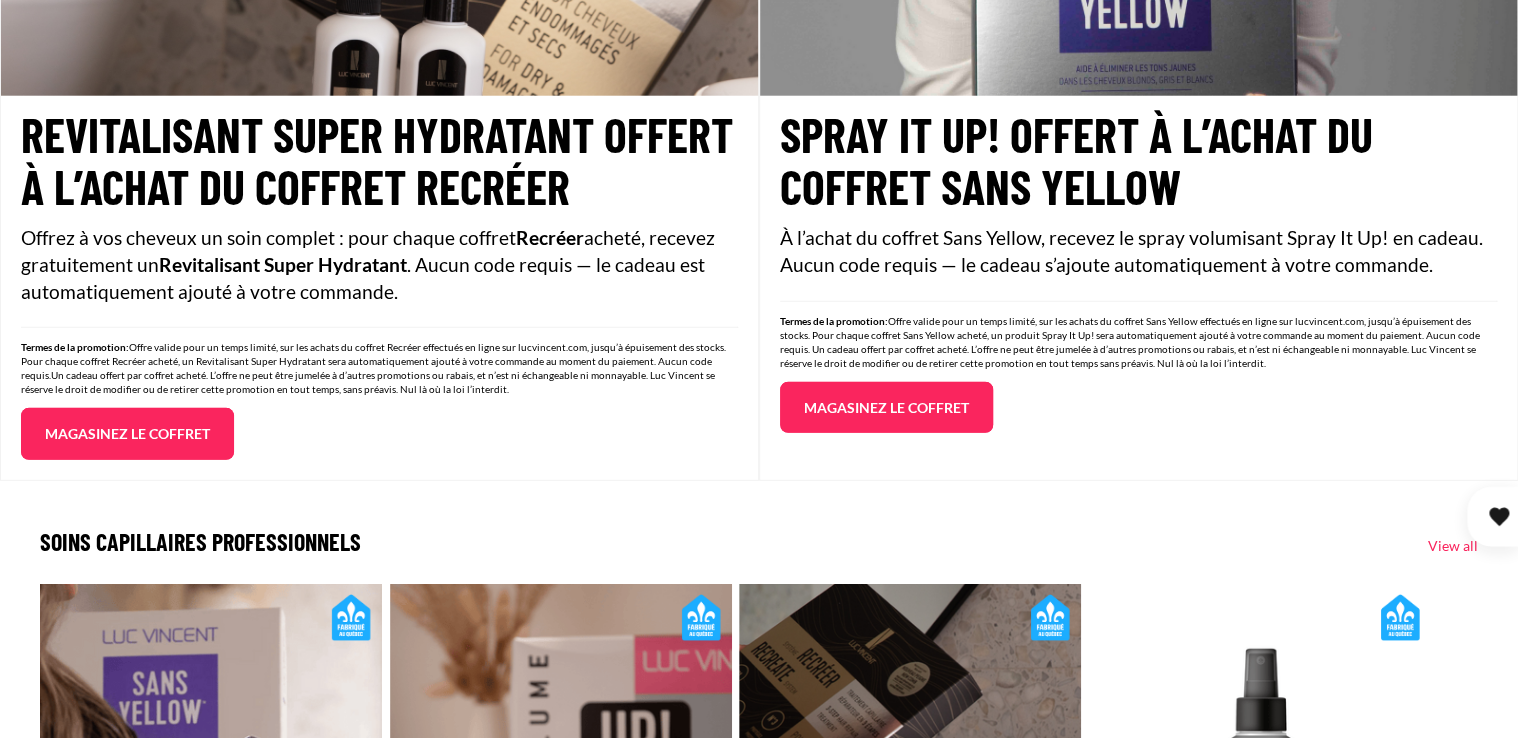 scroll, scrollTop: 2600, scrollLeft: 0, axis: vertical 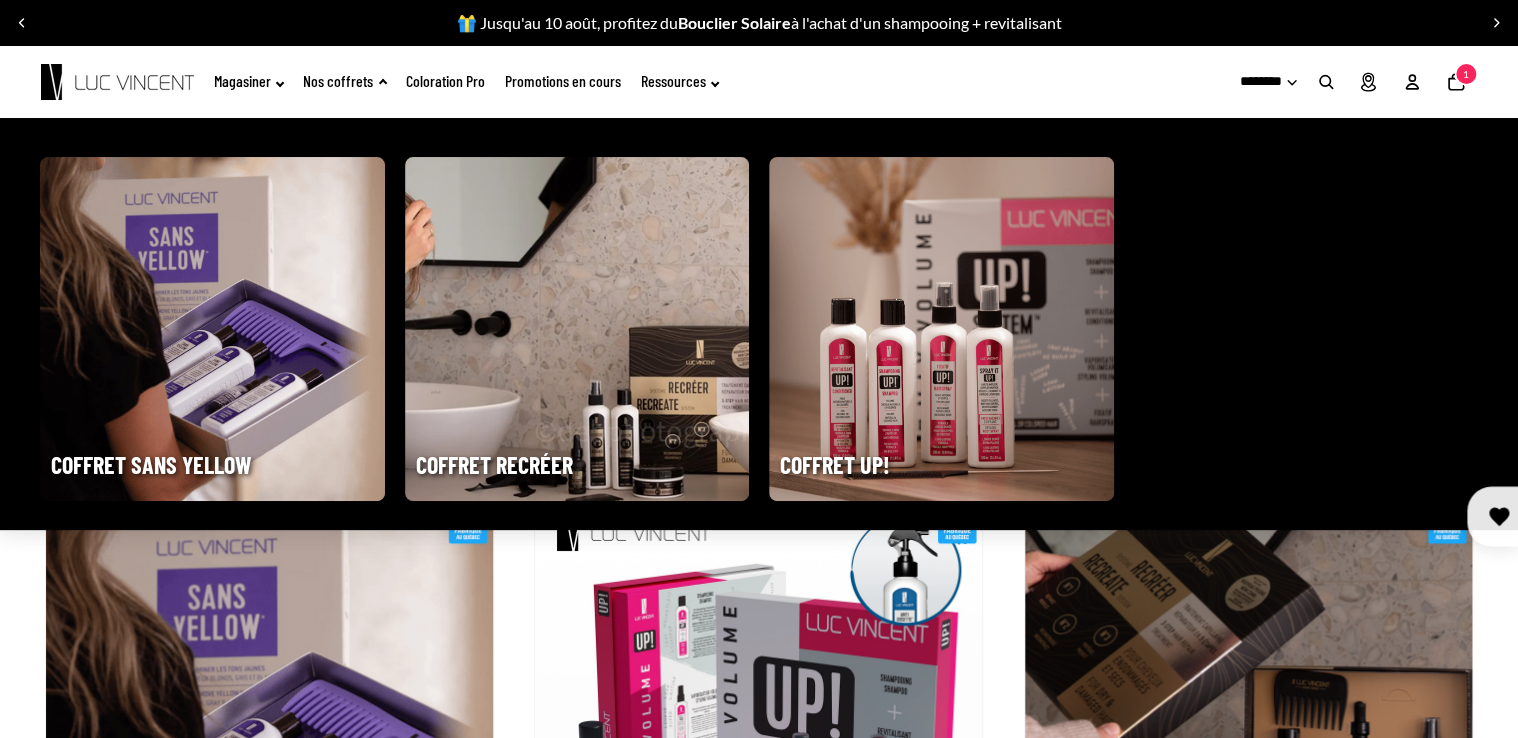 click on "Nos coffrets" 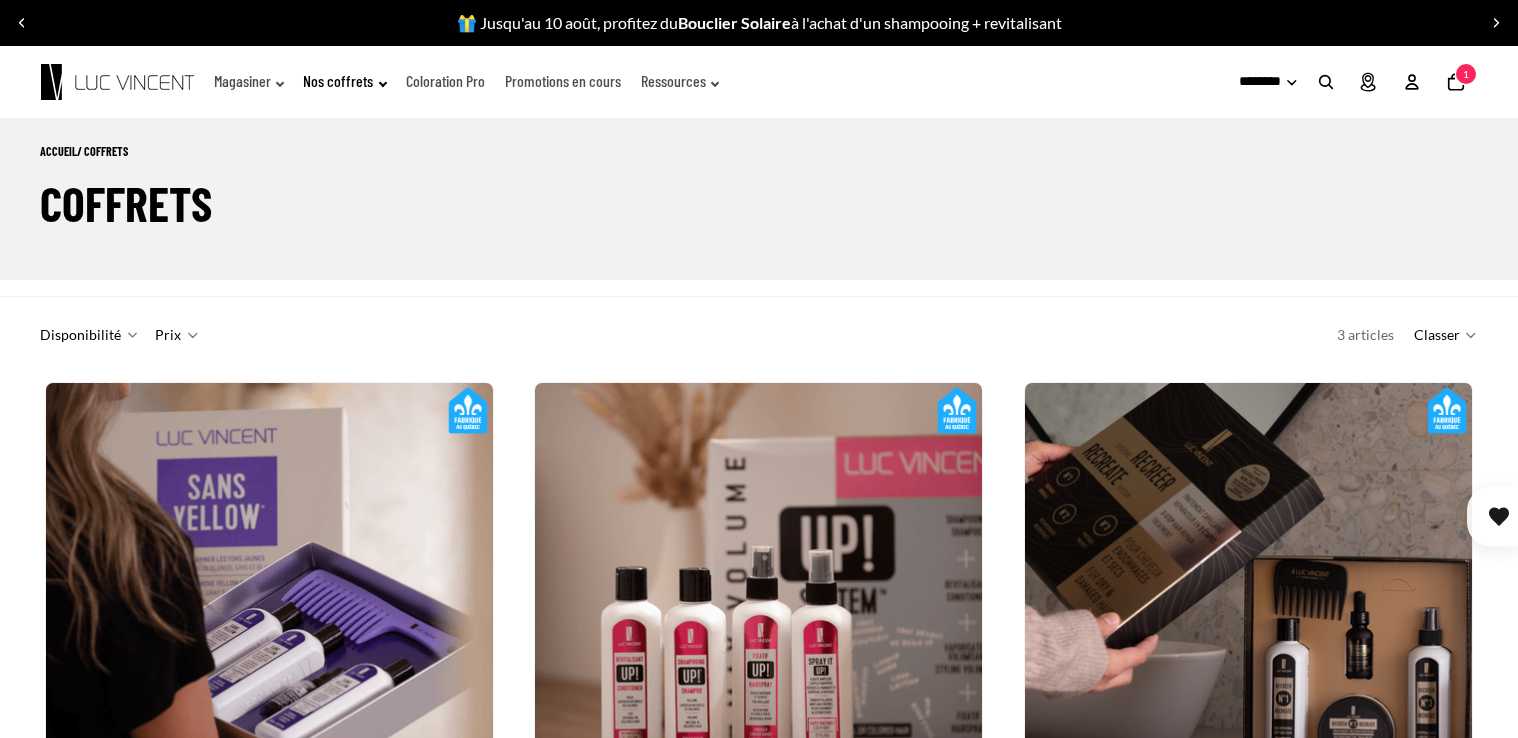 scroll, scrollTop: 0, scrollLeft: 0, axis: both 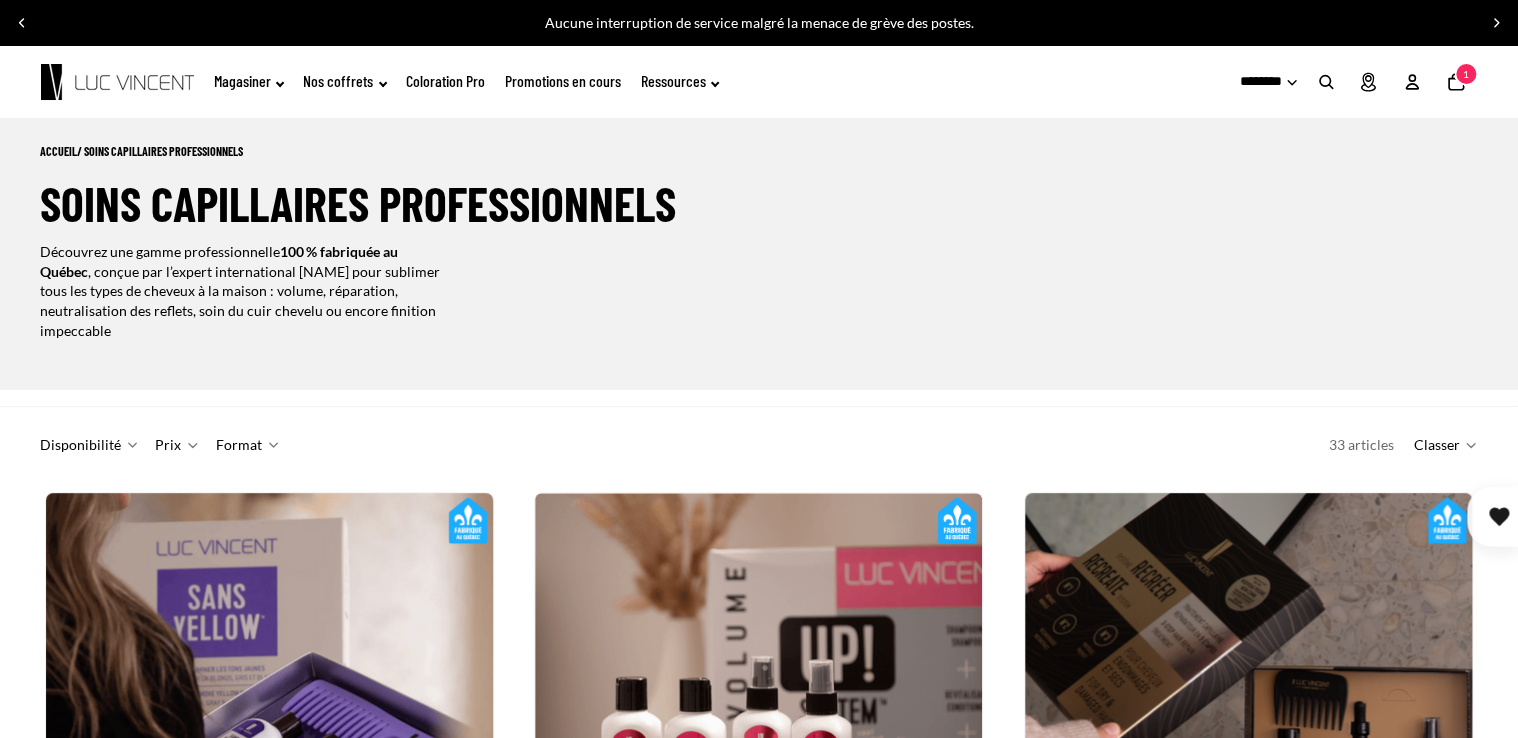 click on "Promotions en cours" 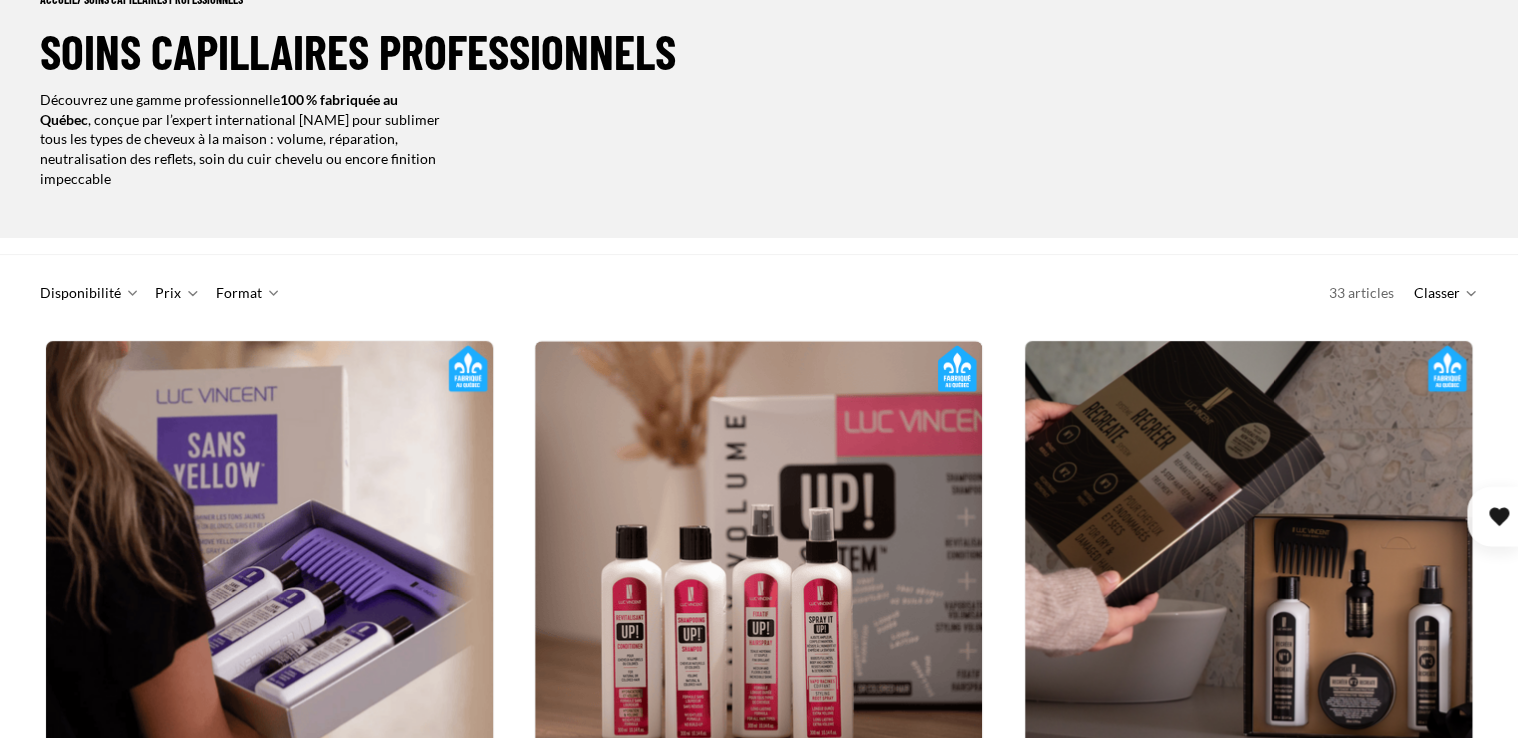 scroll, scrollTop: 0, scrollLeft: 0, axis: both 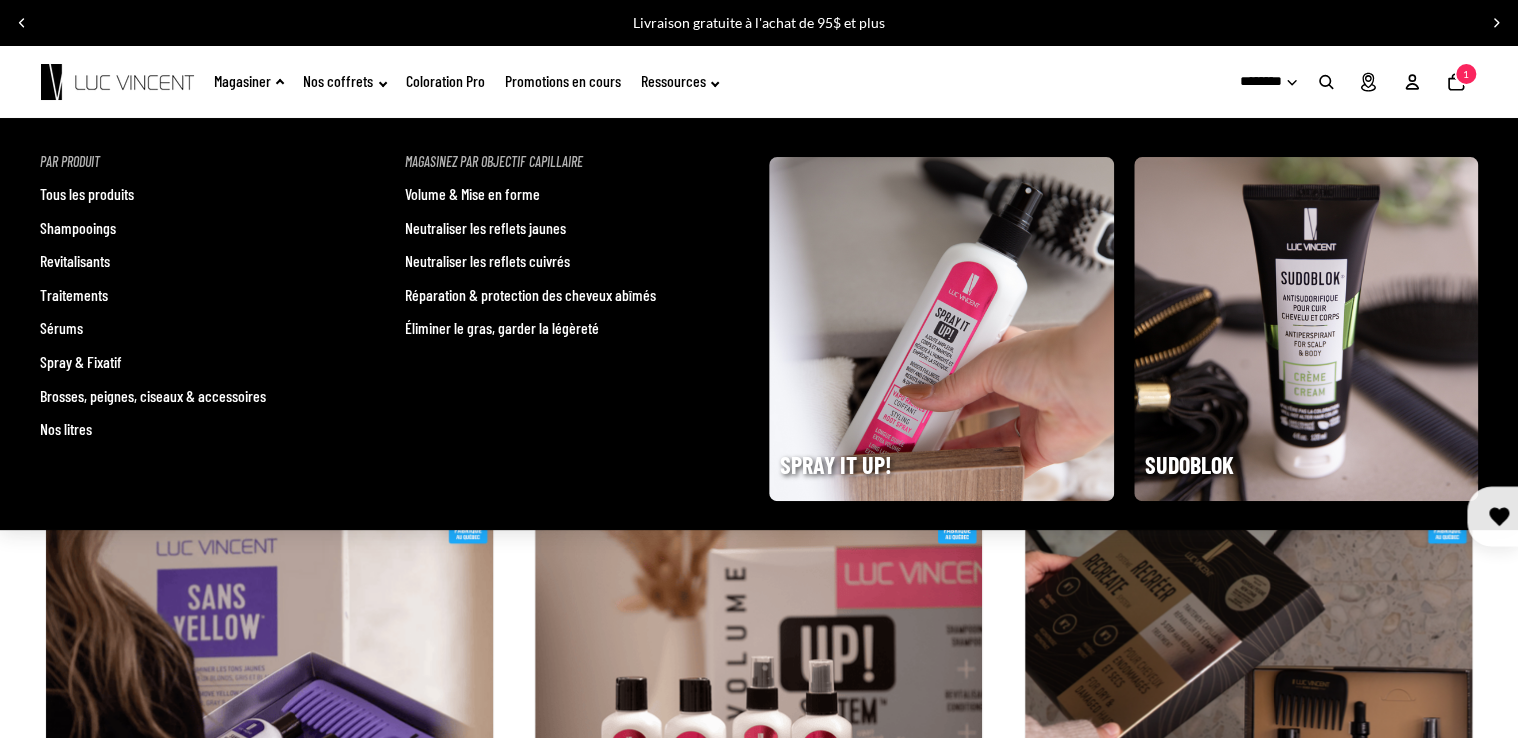 click on "Spray & Fixatif" at bounding box center [81, 362] 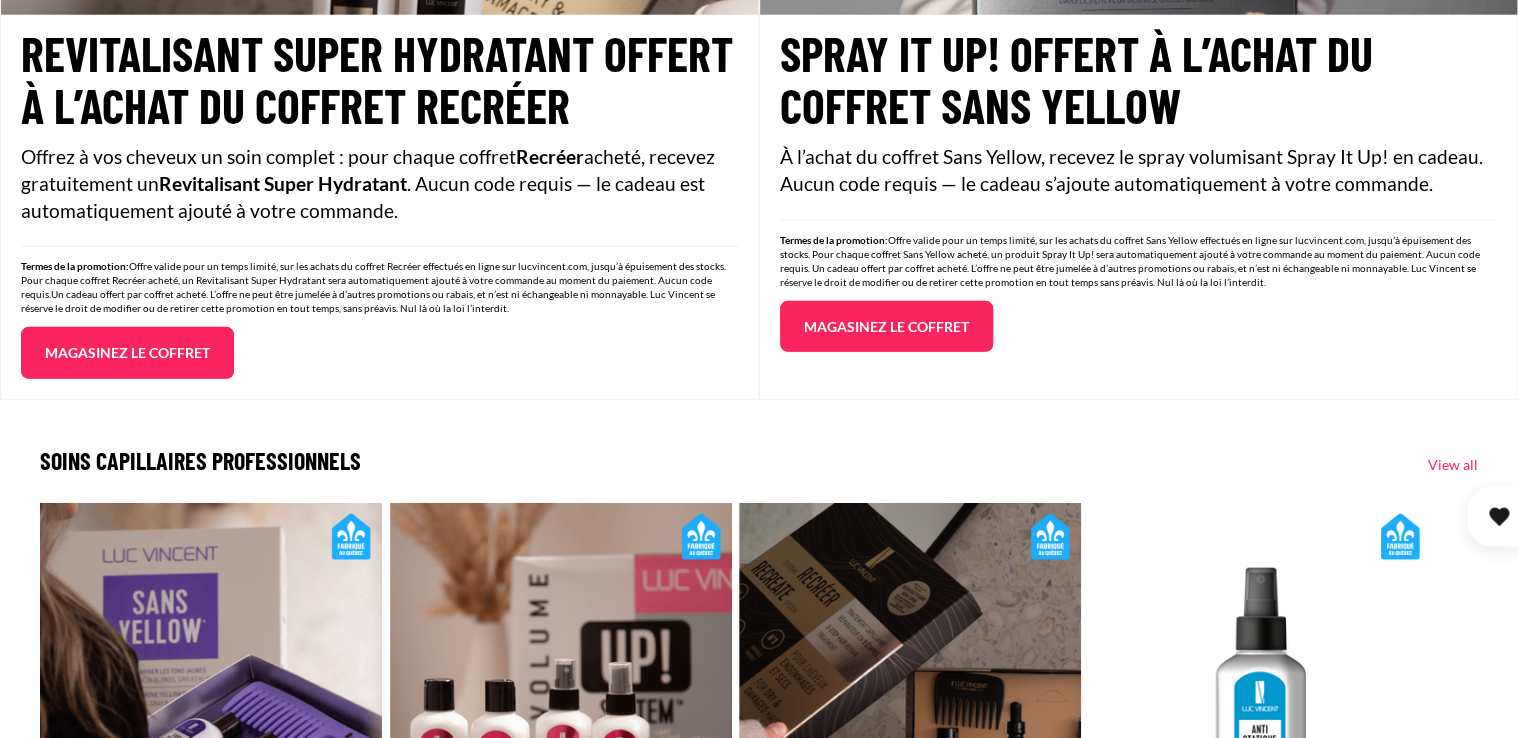 scroll, scrollTop: 2700, scrollLeft: 0, axis: vertical 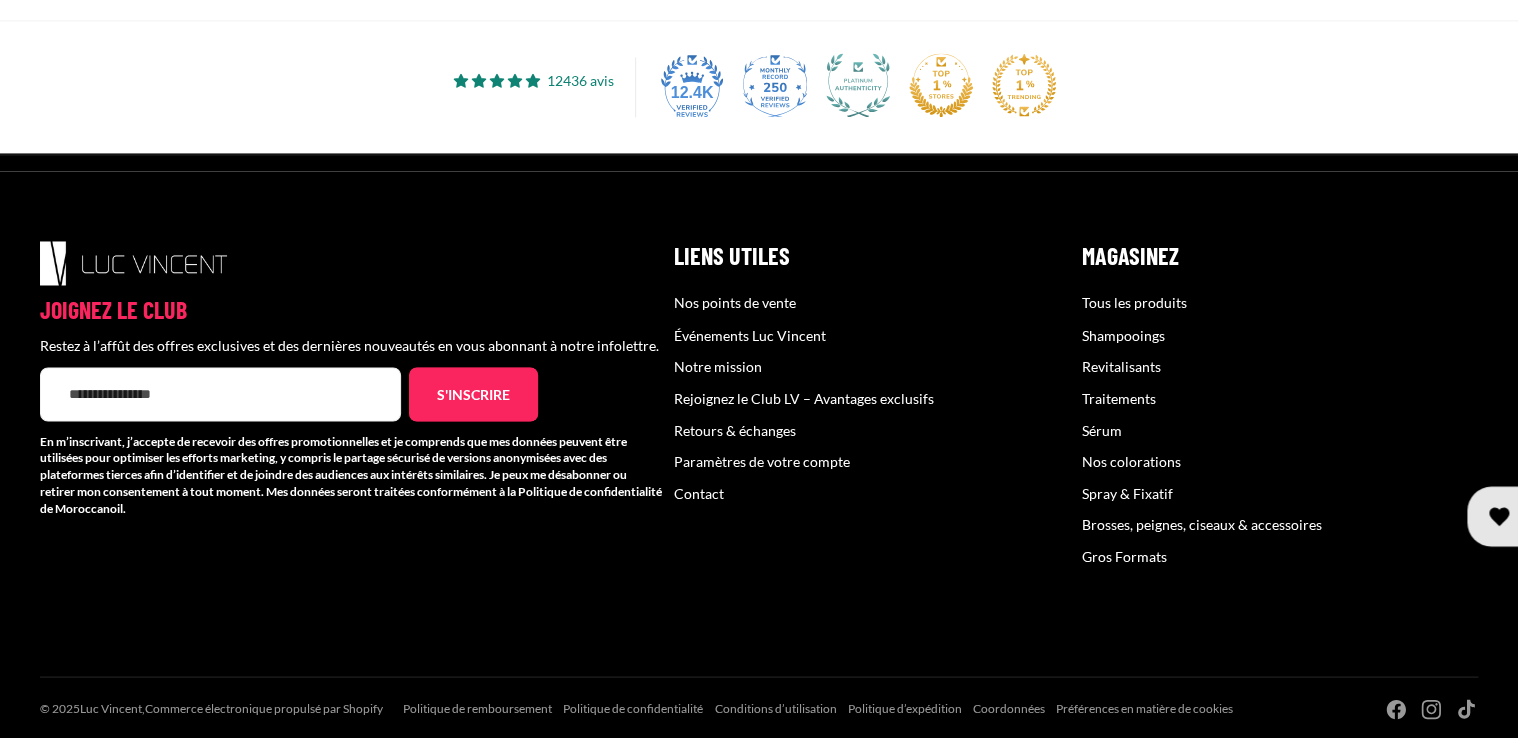 click on "Nos points de vente" at bounding box center (735, 302) 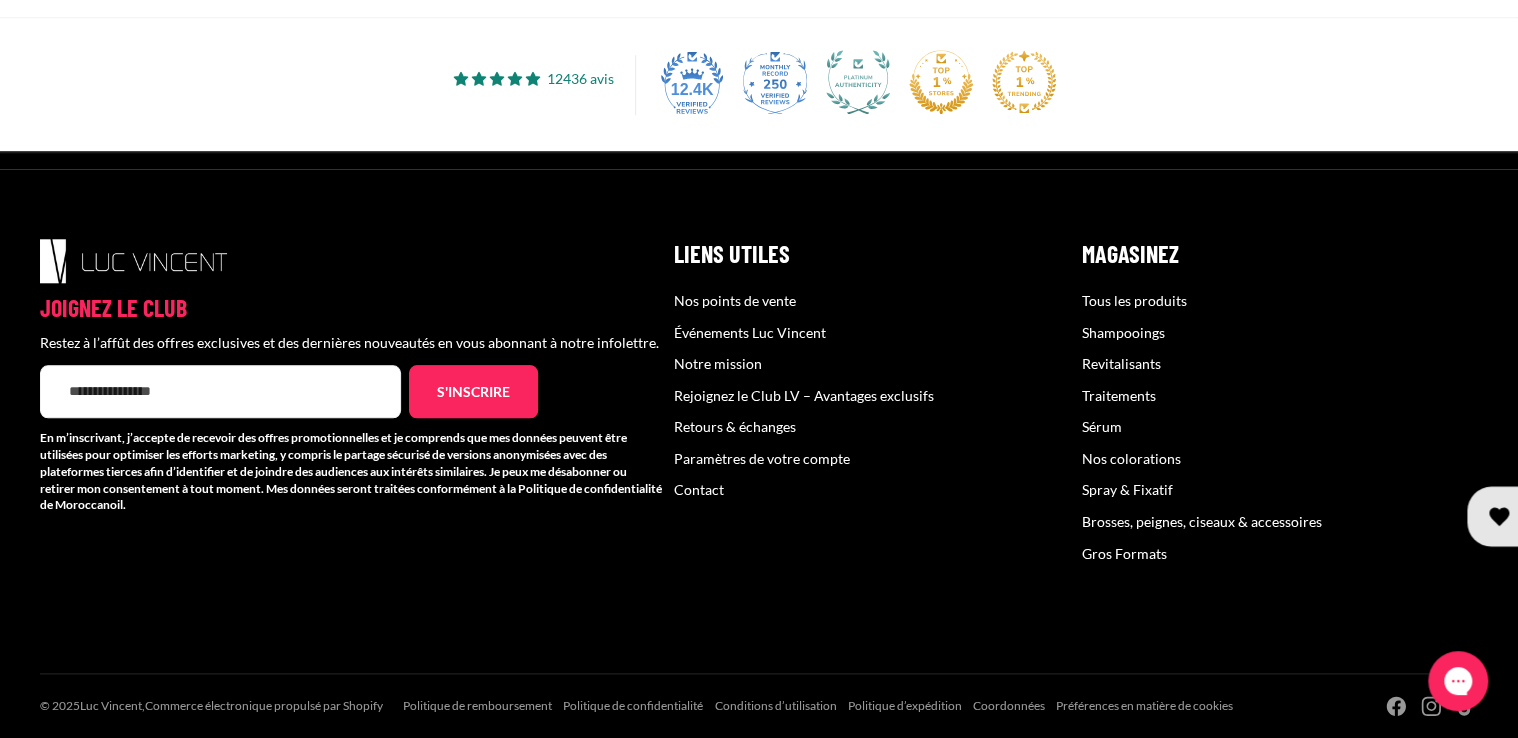 scroll, scrollTop: 1300, scrollLeft: 0, axis: vertical 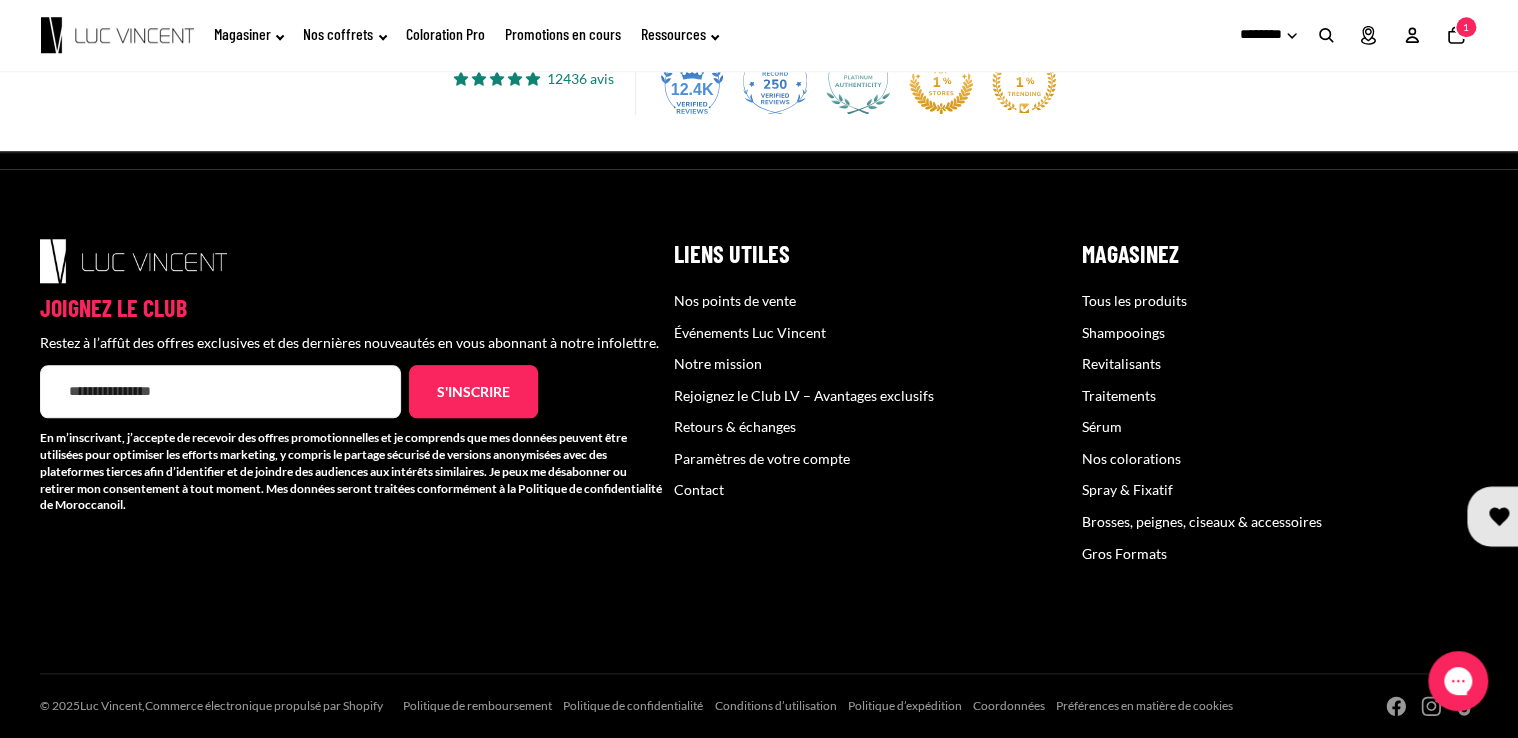 click at bounding box center [759, -83] 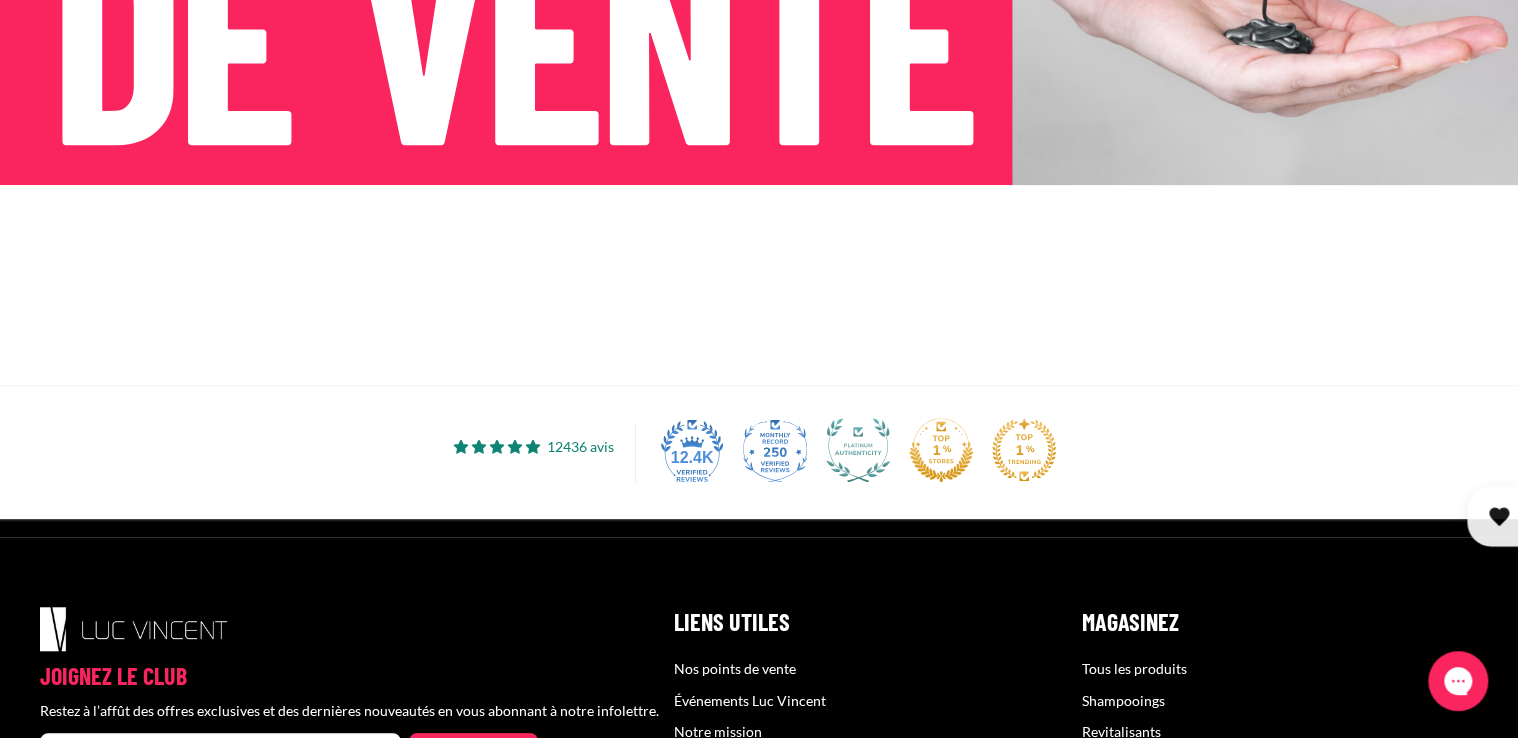 scroll, scrollTop: 700, scrollLeft: 0, axis: vertical 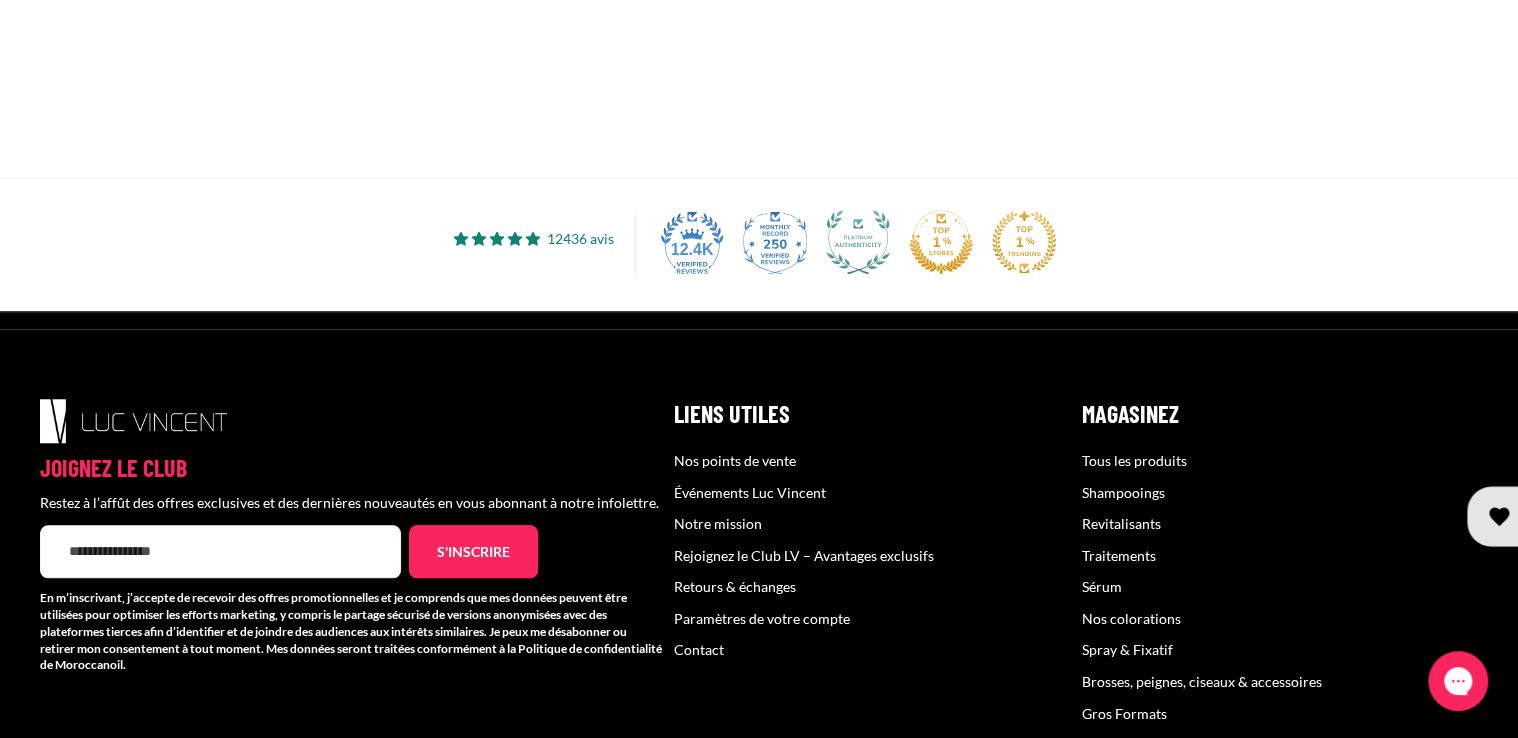 click at bounding box center (759, 77) 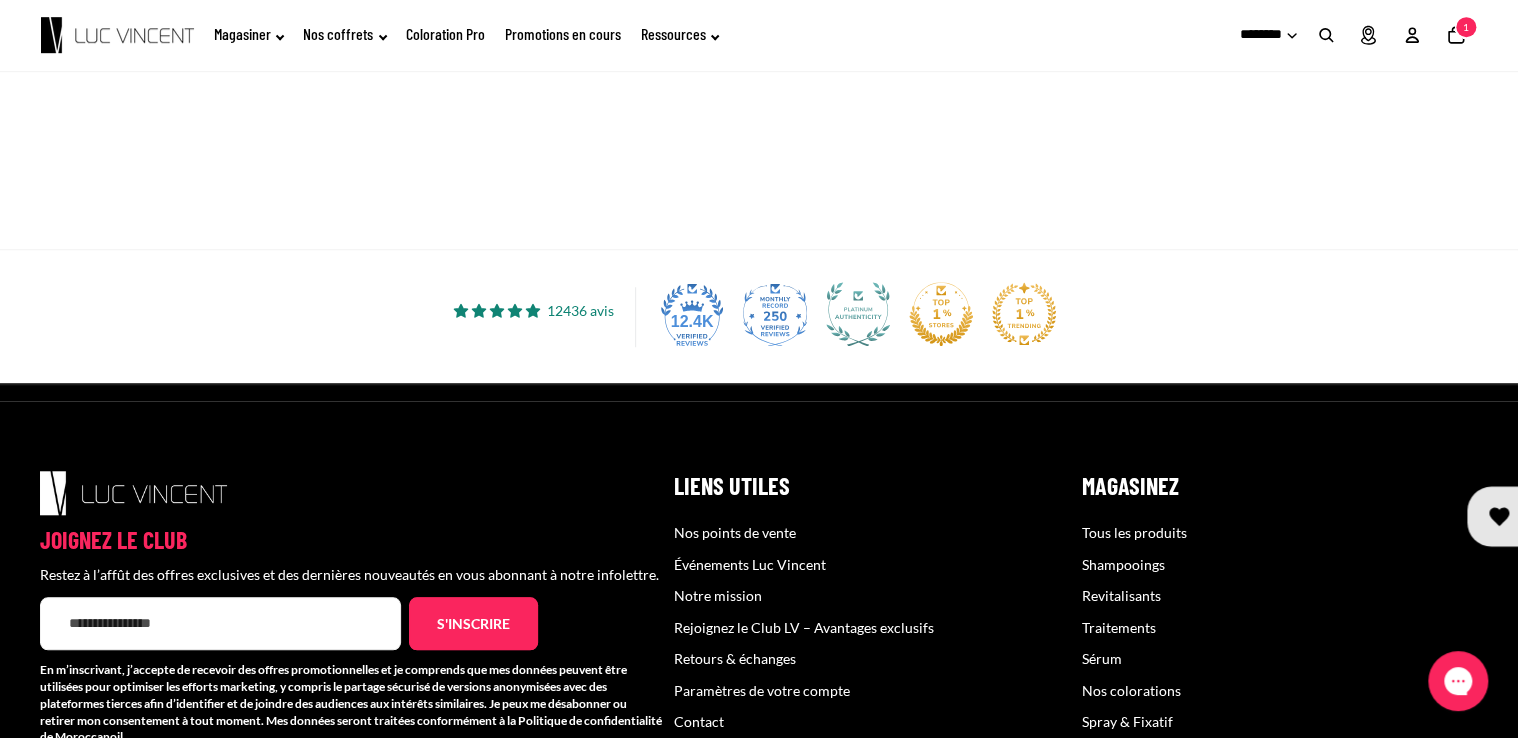 scroll, scrollTop: 600, scrollLeft: 0, axis: vertical 